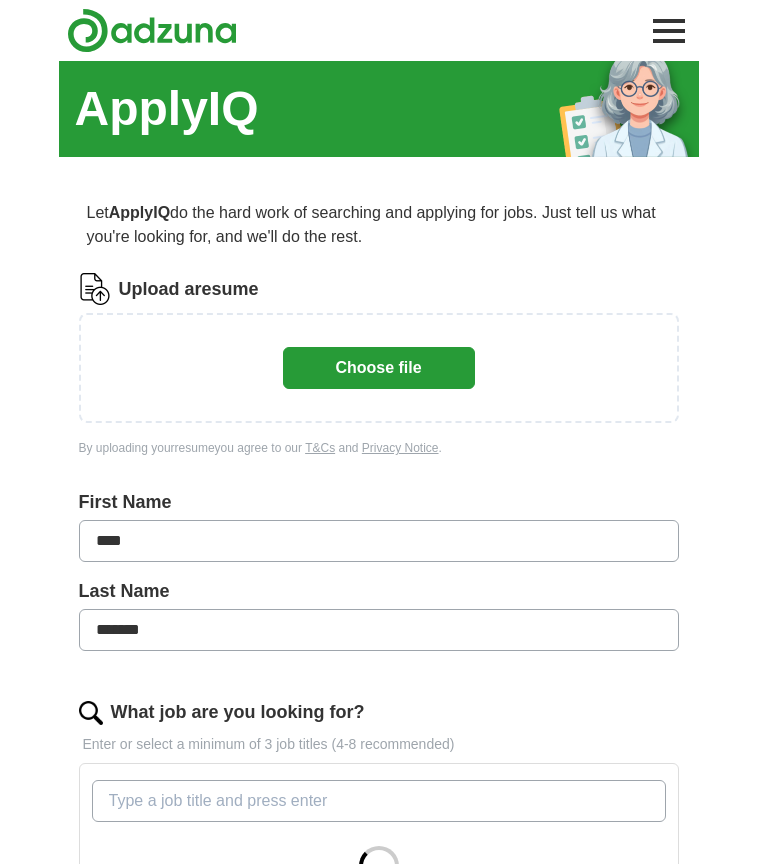 scroll, scrollTop: 0, scrollLeft: 0, axis: both 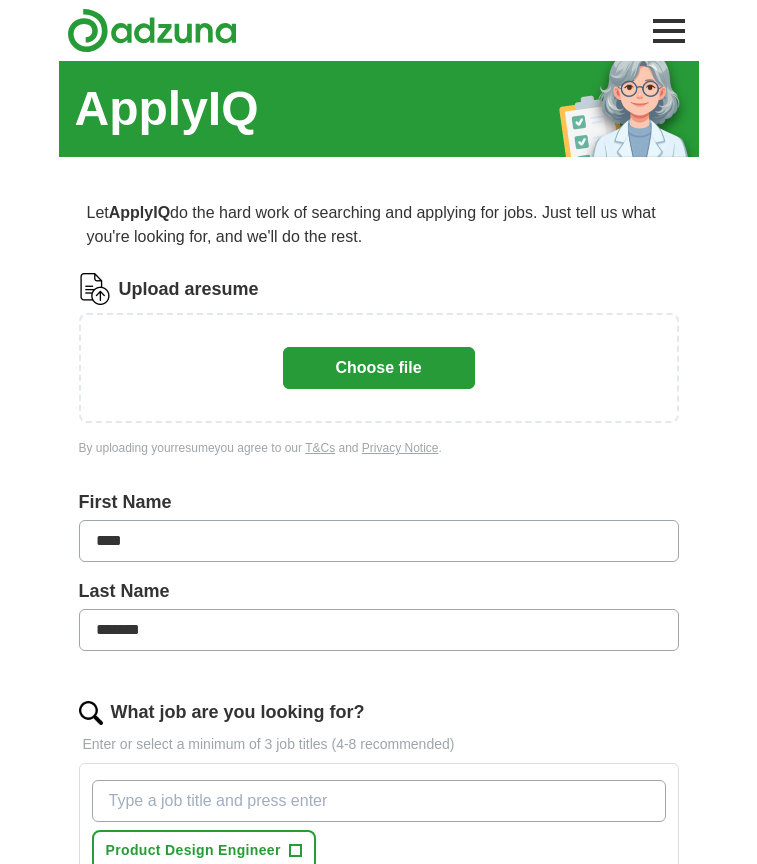 click on "Choose file" at bounding box center (379, 368) 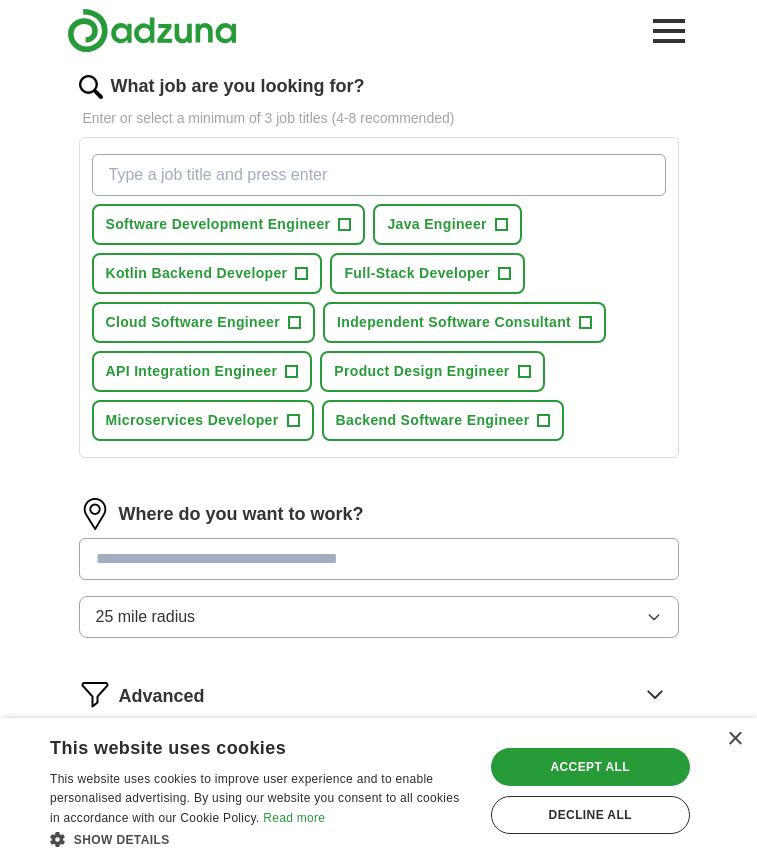 scroll, scrollTop: 603, scrollLeft: 0, axis: vertical 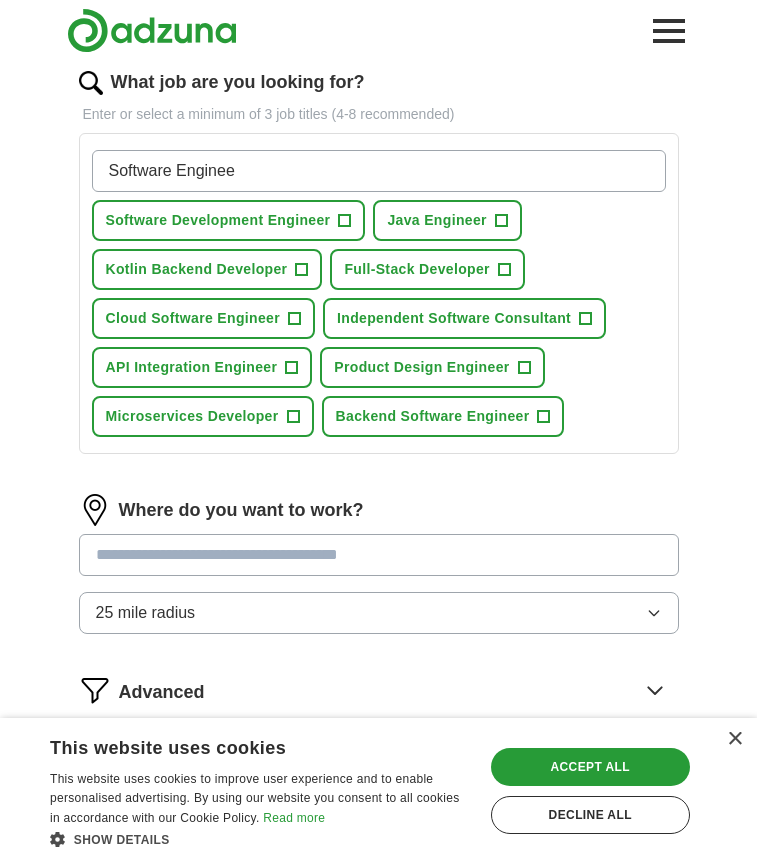 type on "Software Engineer" 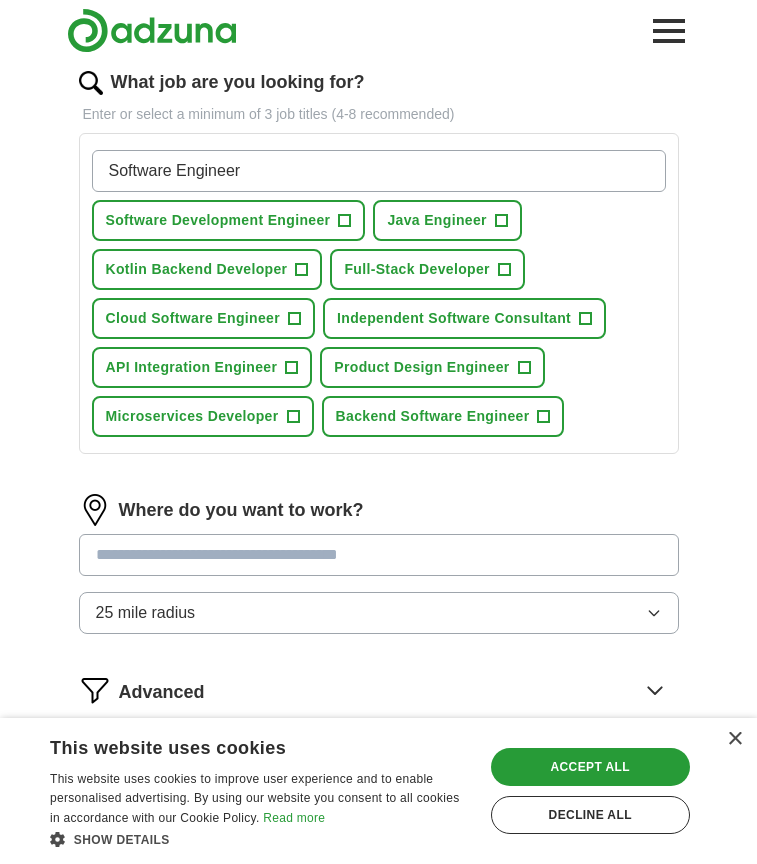 type 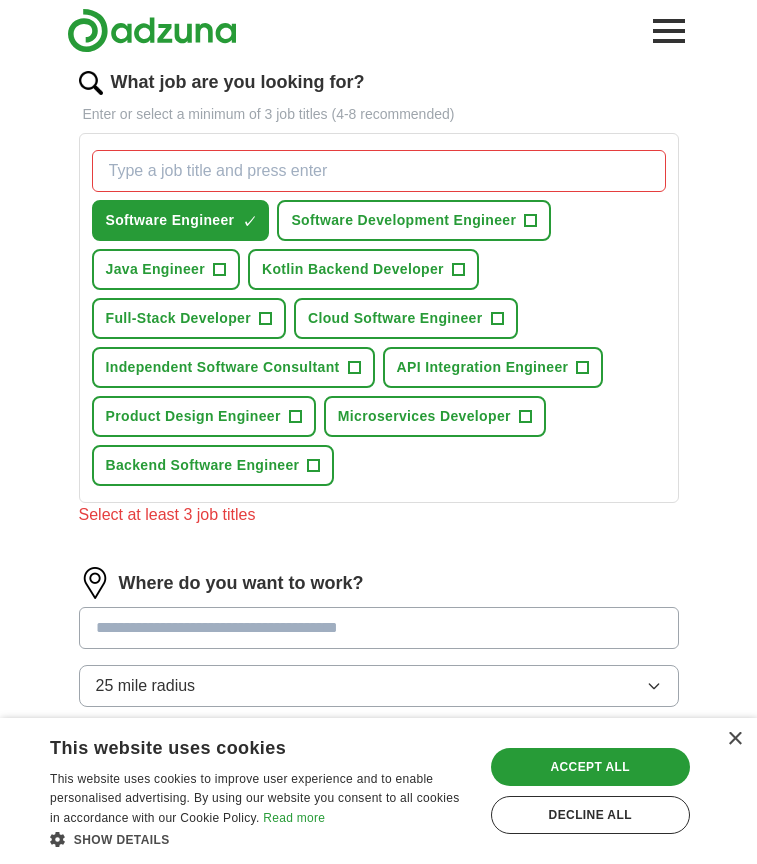 click on "Kotlin Backend Developer +" at bounding box center [363, 269] 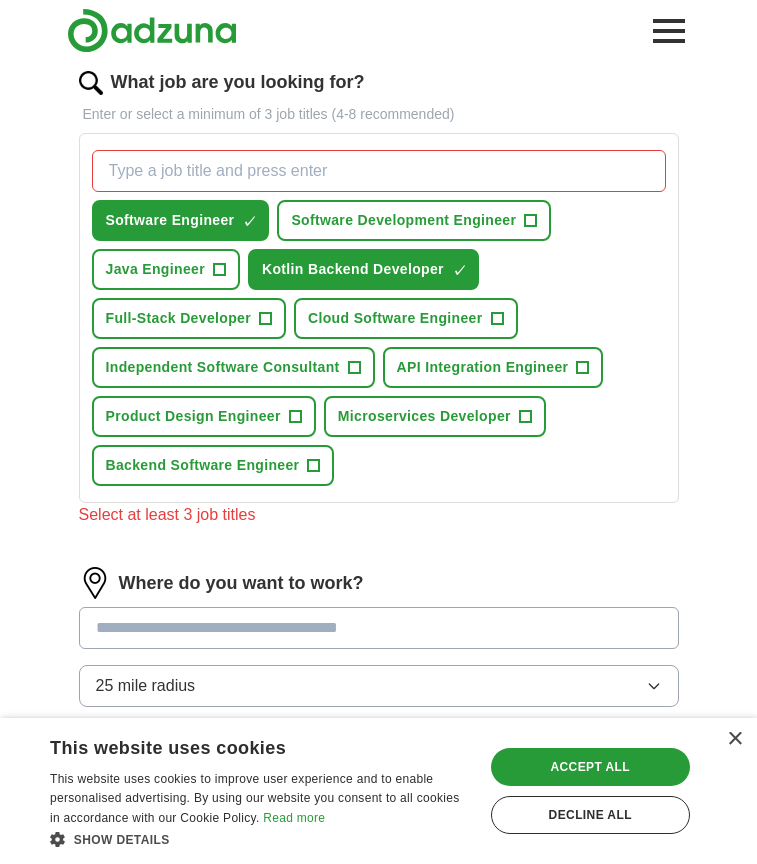 click on "Full-Stack Developer" at bounding box center [179, 318] 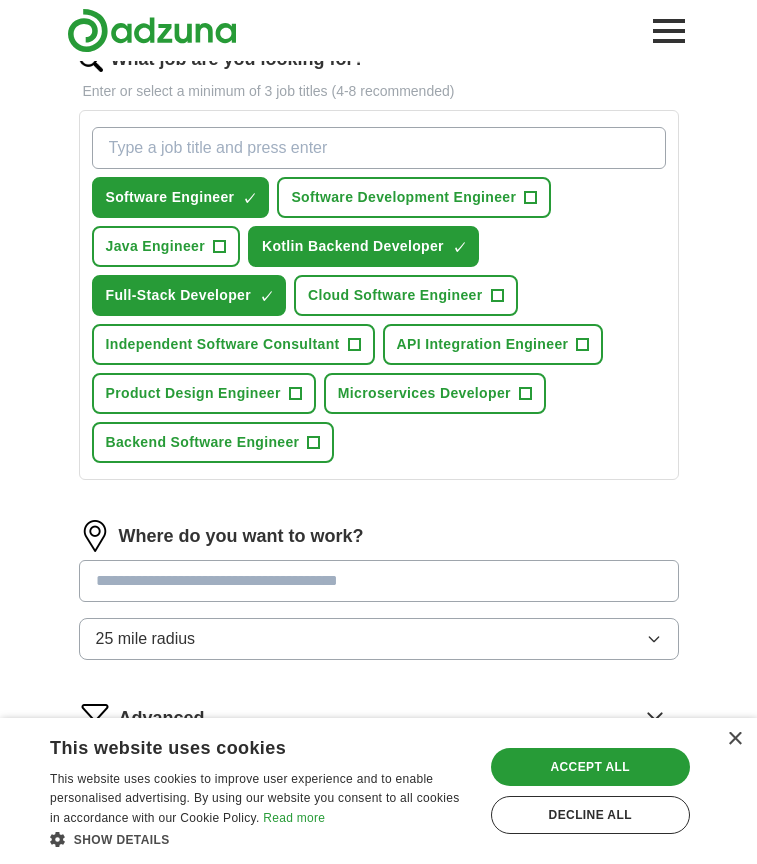 scroll, scrollTop: 628, scrollLeft: 0, axis: vertical 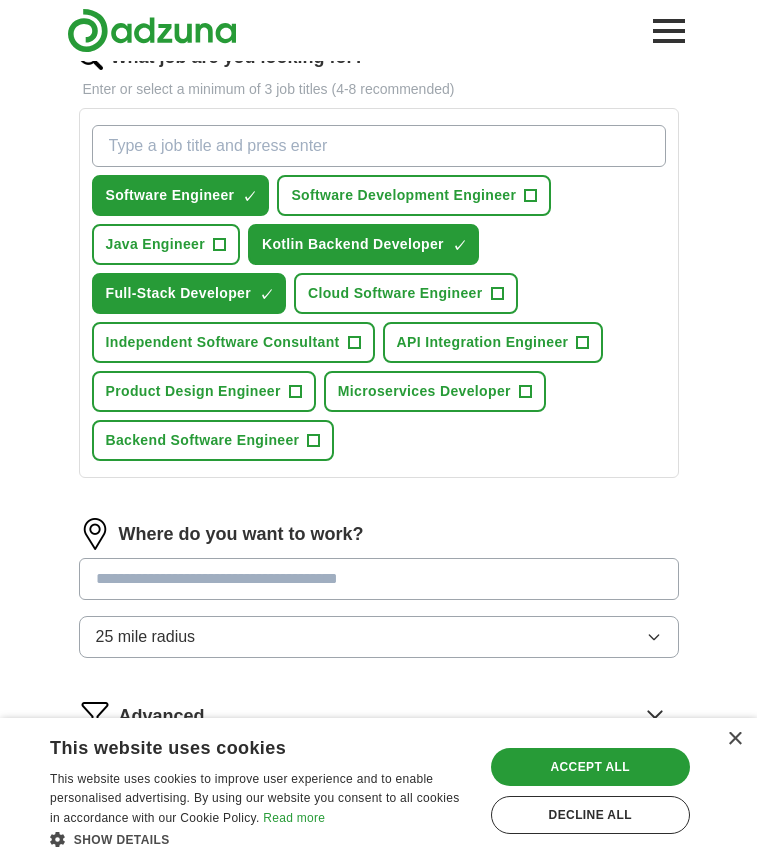 click on "API Integration Engineer" at bounding box center [483, 342] 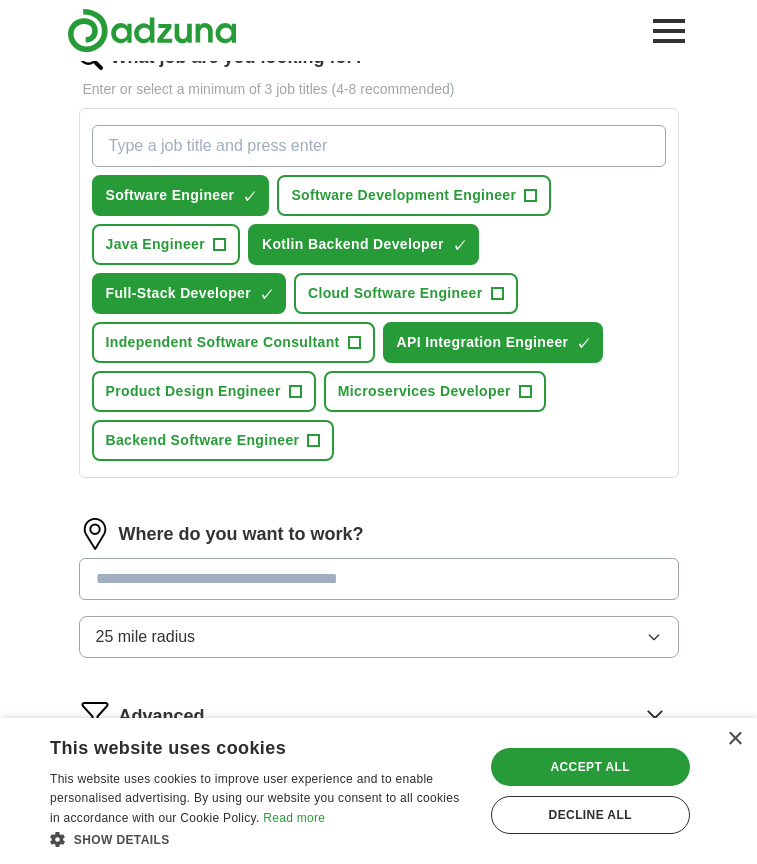 scroll, scrollTop: 657, scrollLeft: 0, axis: vertical 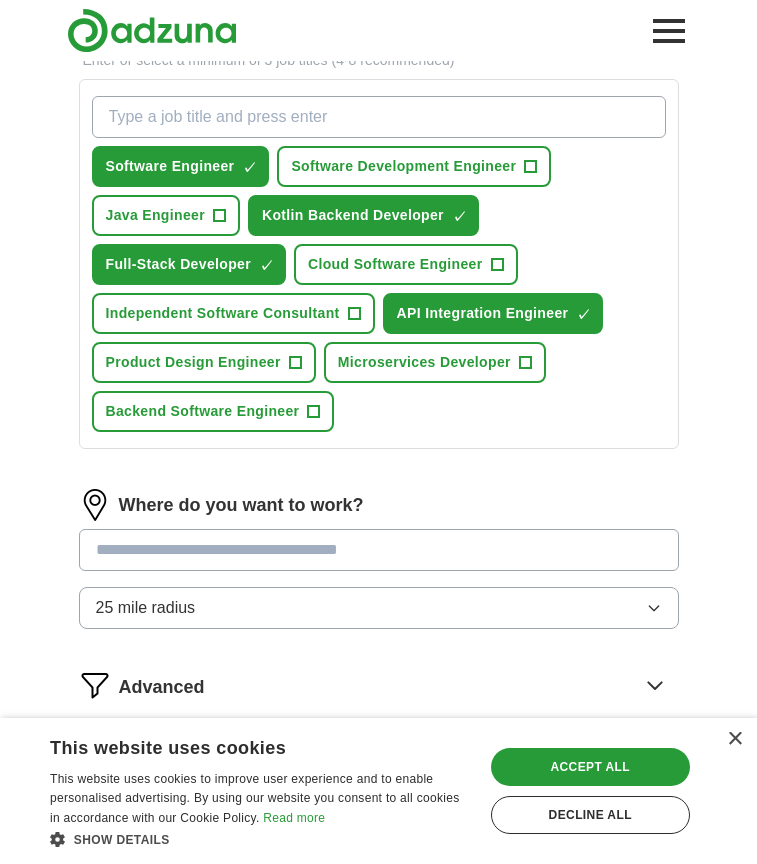 click on "Backend Software Engineer +" at bounding box center [213, 411] 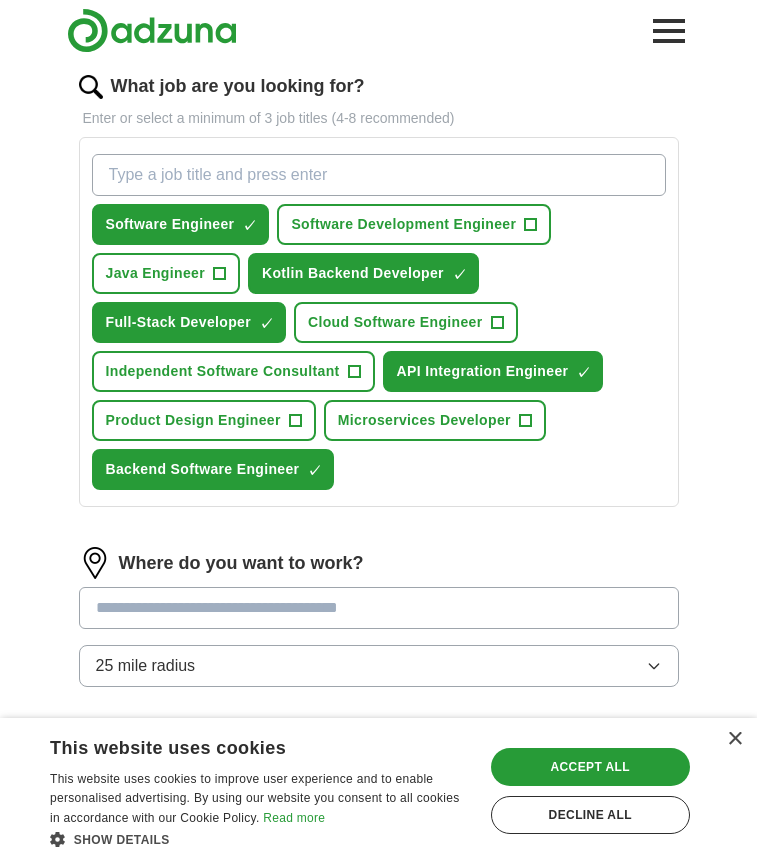scroll, scrollTop: 595, scrollLeft: 0, axis: vertical 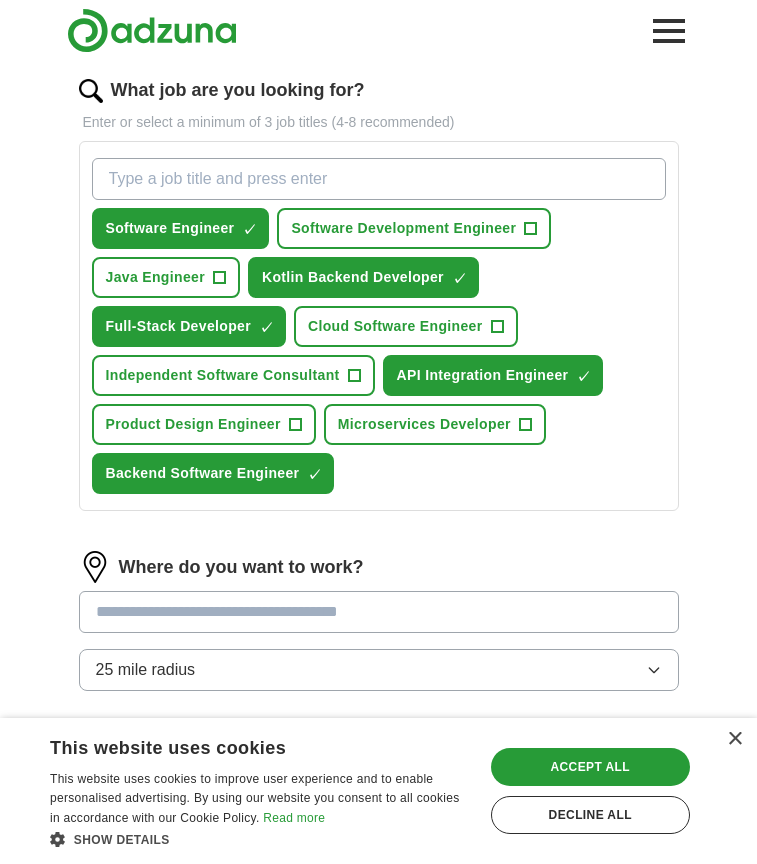 click on "What job are you looking for?" at bounding box center (379, 179) 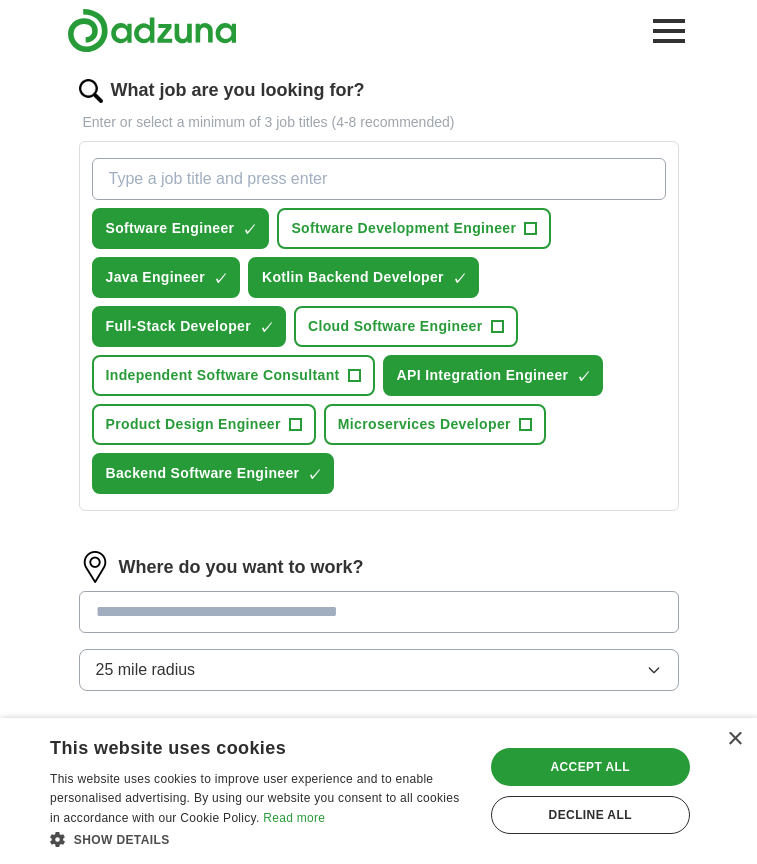 click on "Software Development Engineer +" at bounding box center [414, 228] 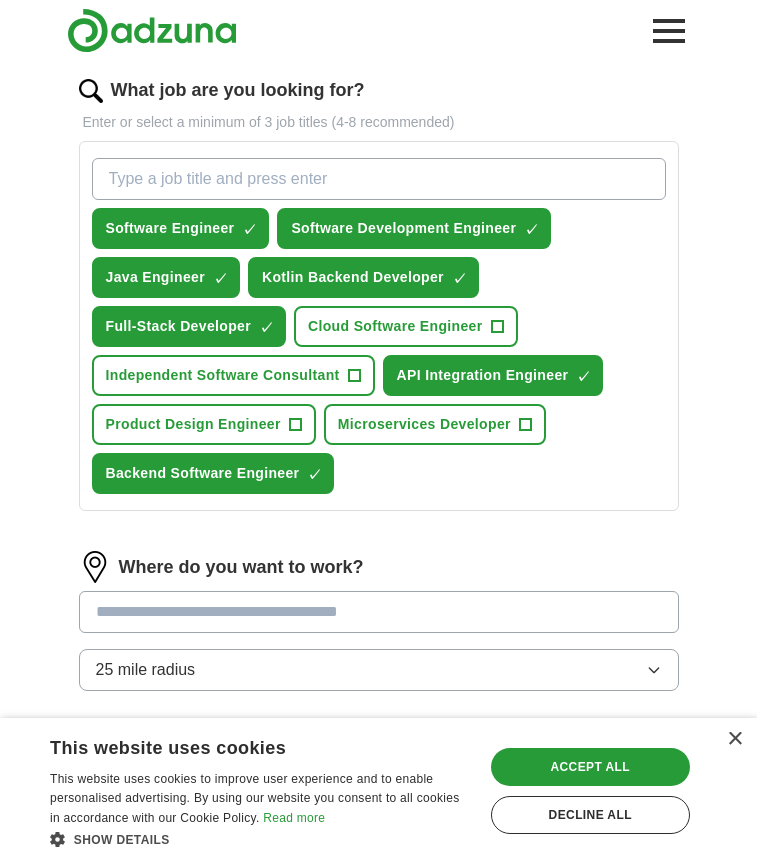 click on "Software Development Engineer ✓ ×" at bounding box center [414, 228] 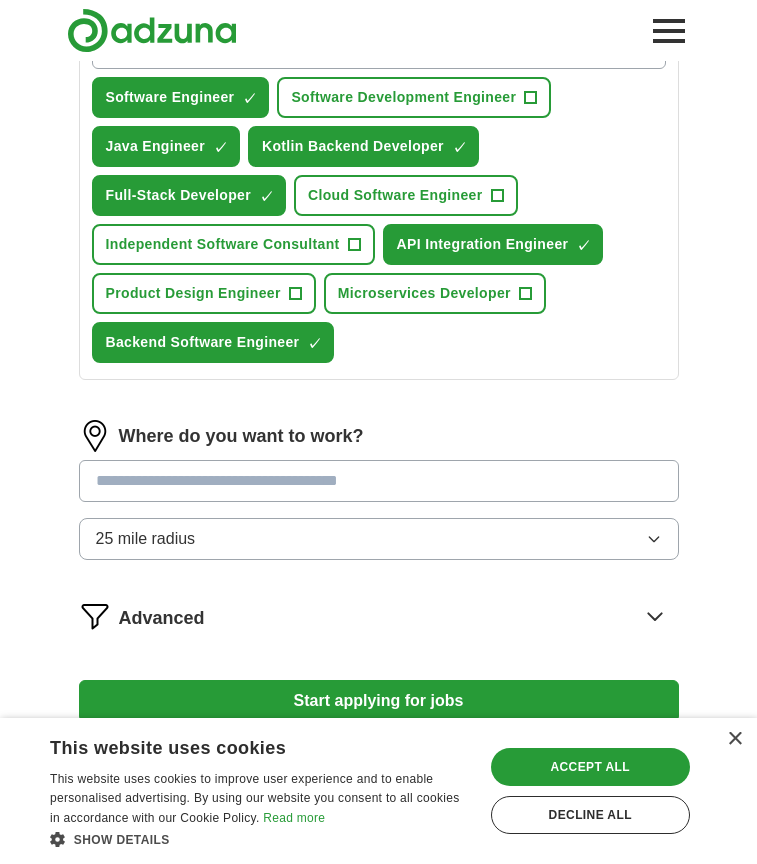 scroll, scrollTop: 793, scrollLeft: 0, axis: vertical 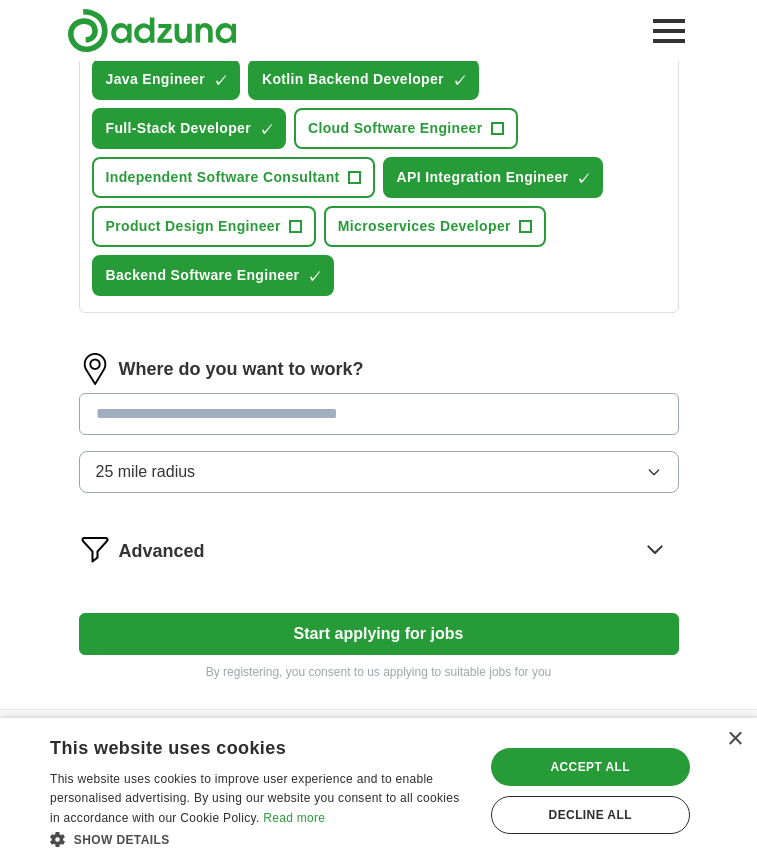 click at bounding box center [379, 414] 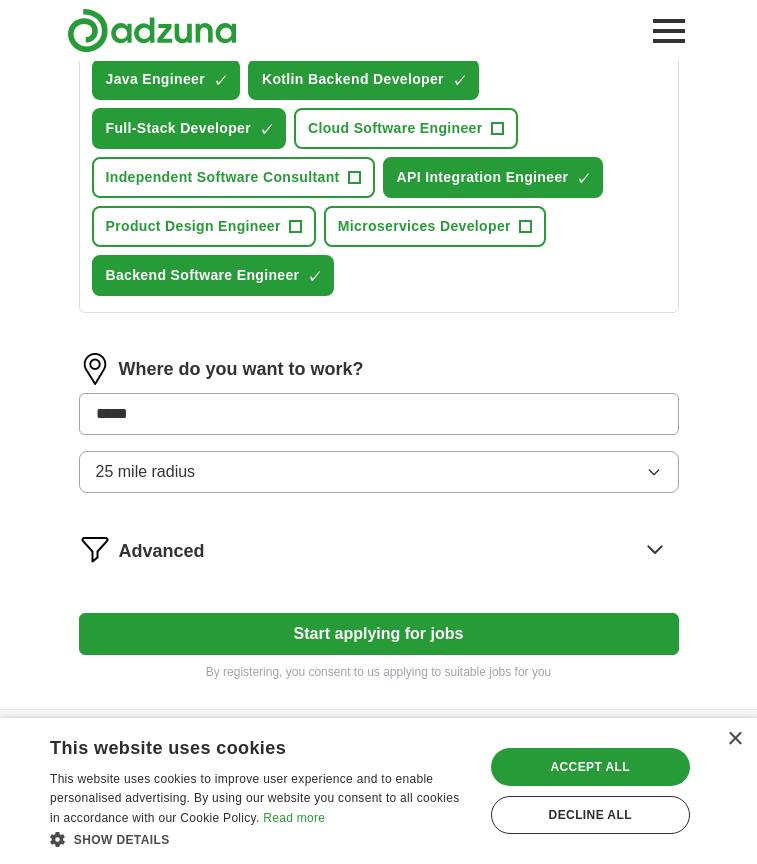 click on "25 mile radius" at bounding box center [379, 472] 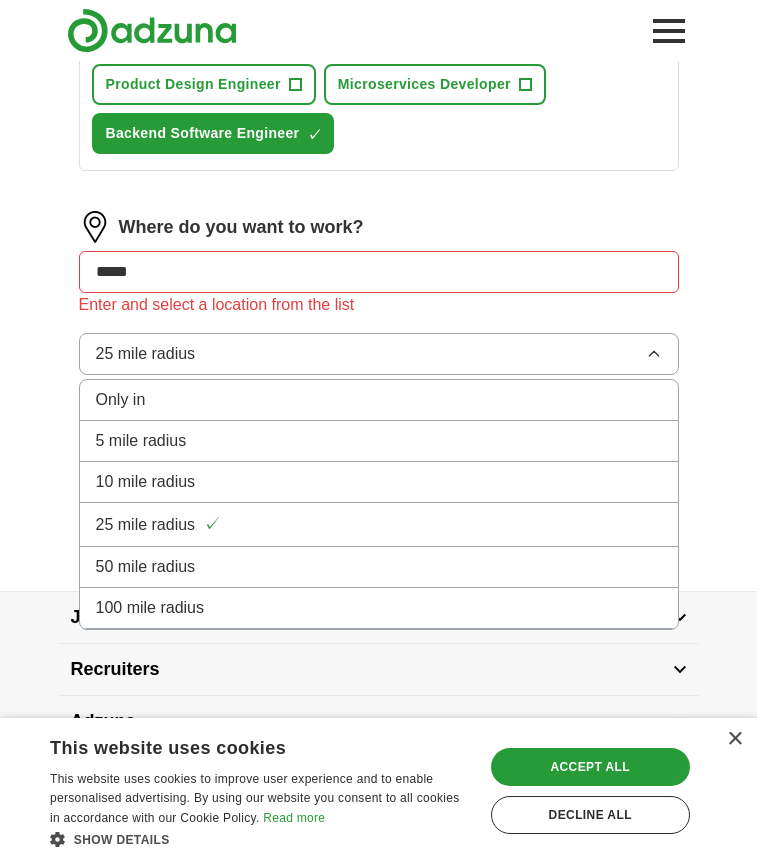 scroll, scrollTop: 953, scrollLeft: 0, axis: vertical 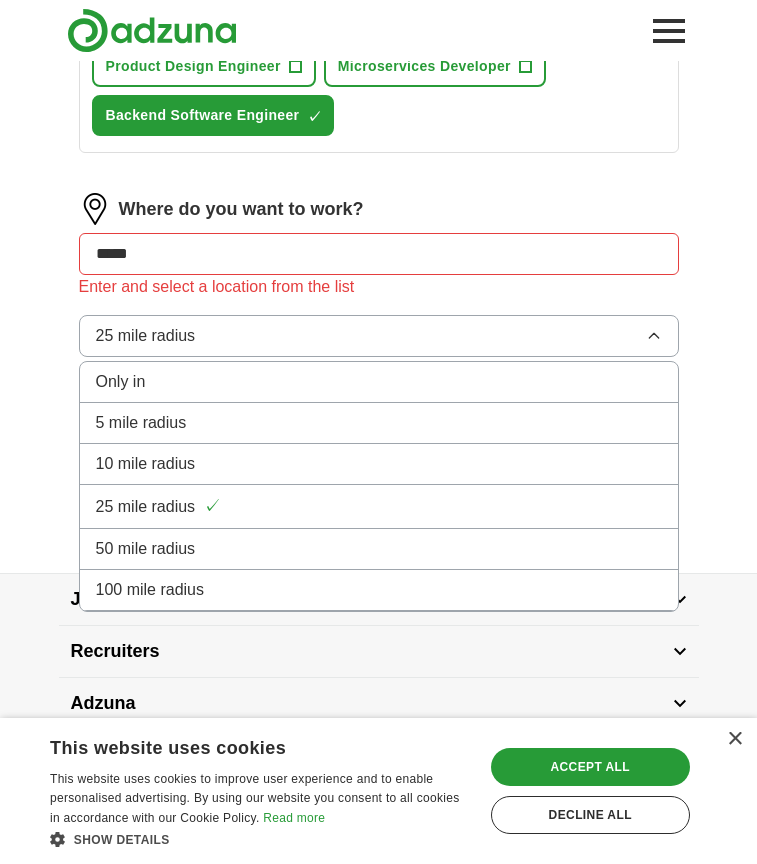 click on "50 mile radius" at bounding box center (379, 549) 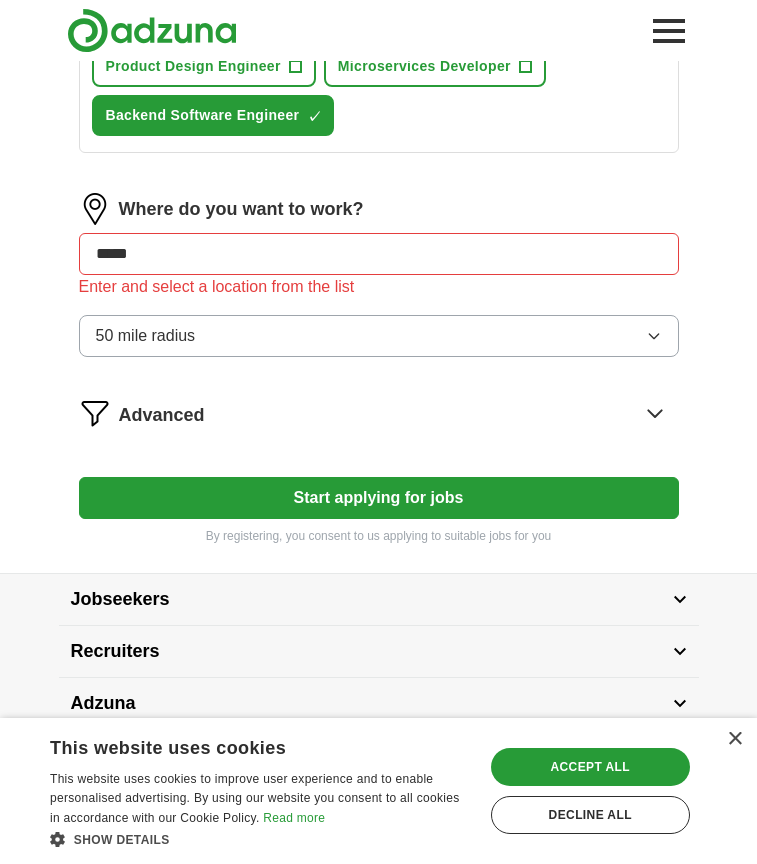 click on "*****" at bounding box center (379, 254) 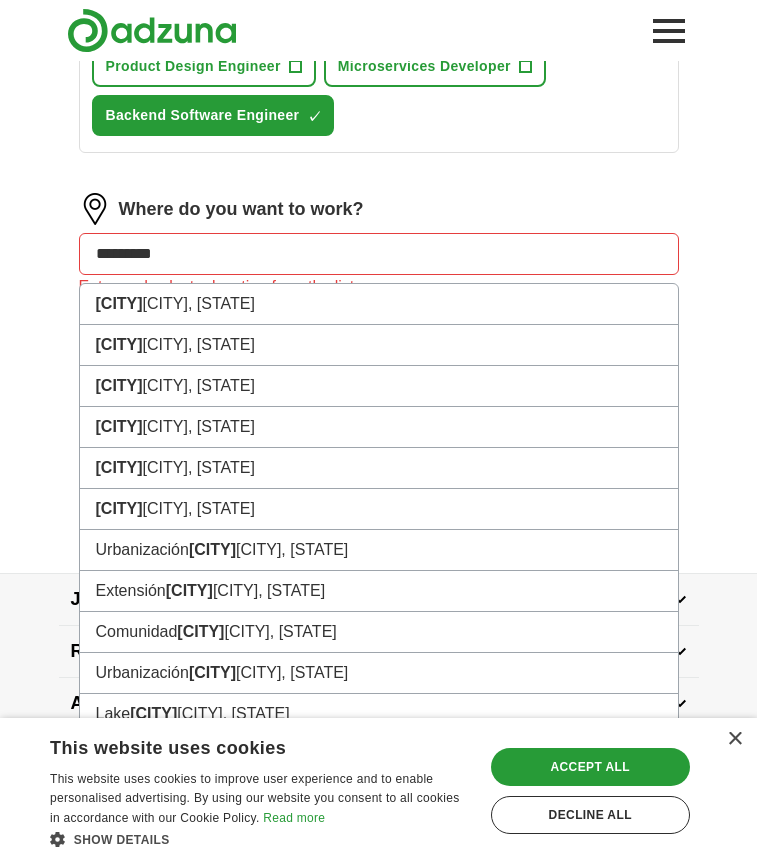 type on "**********" 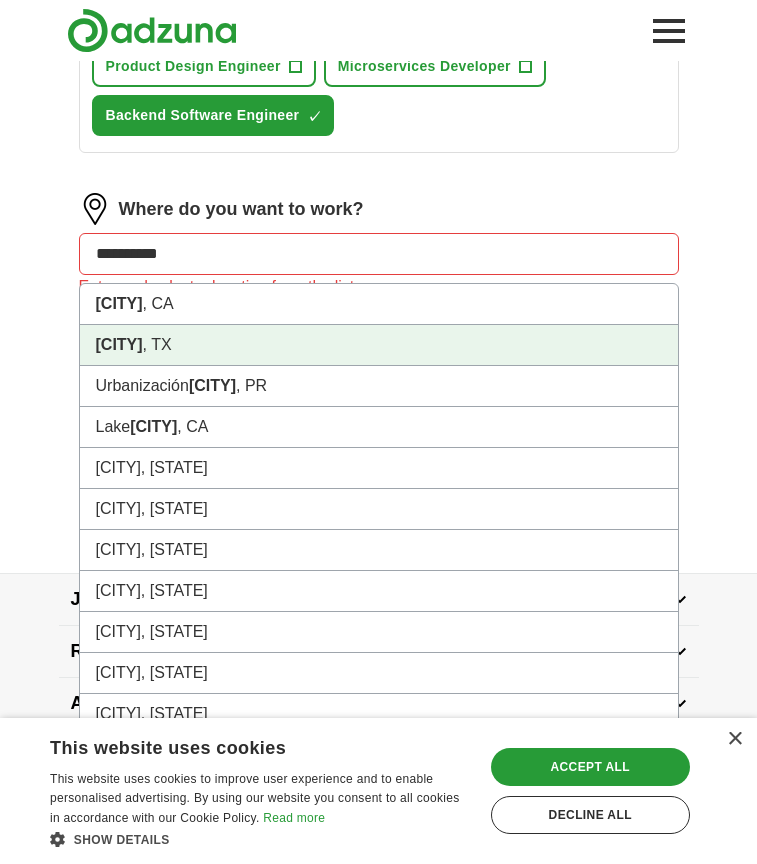 click on "[CITY], [STATE]" at bounding box center [379, 345] 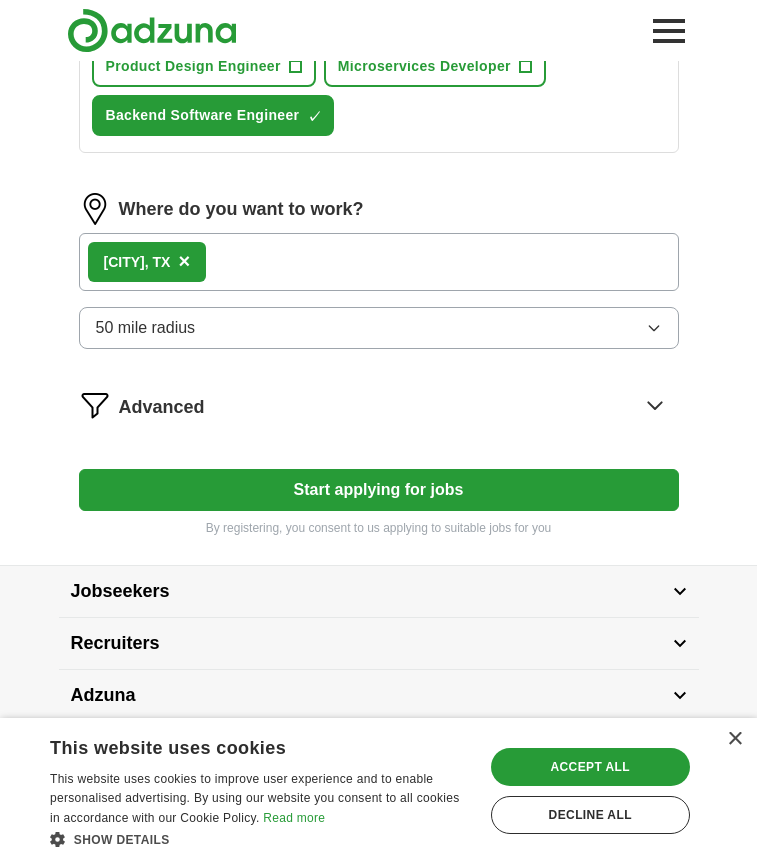 click on "50 mile radius" at bounding box center [379, 328] 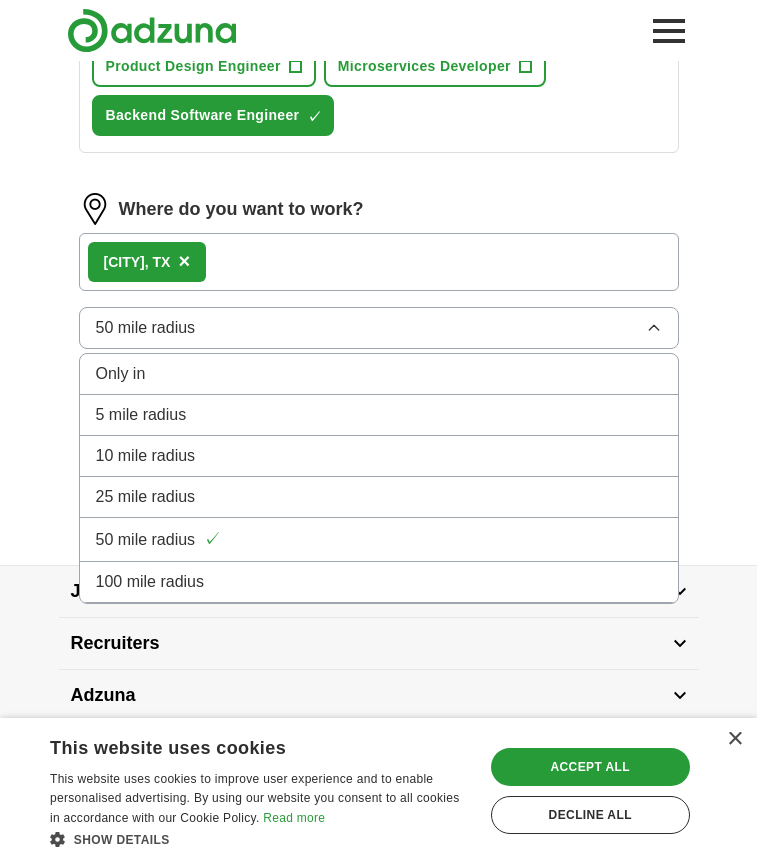 click on "50 mile radius ✓" at bounding box center [379, 540] 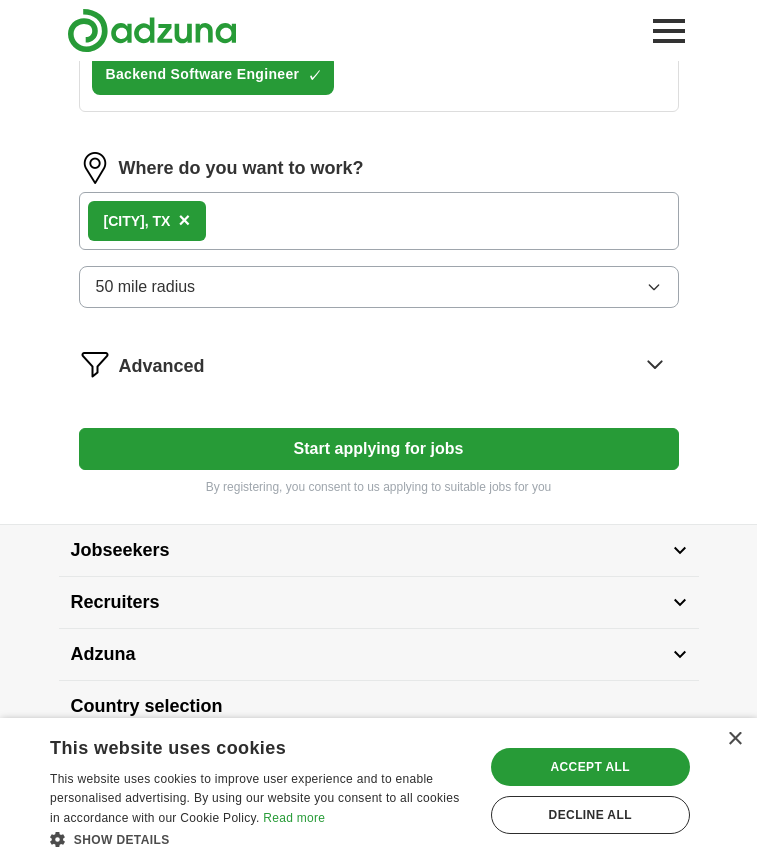 scroll, scrollTop: 994, scrollLeft: 0, axis: vertical 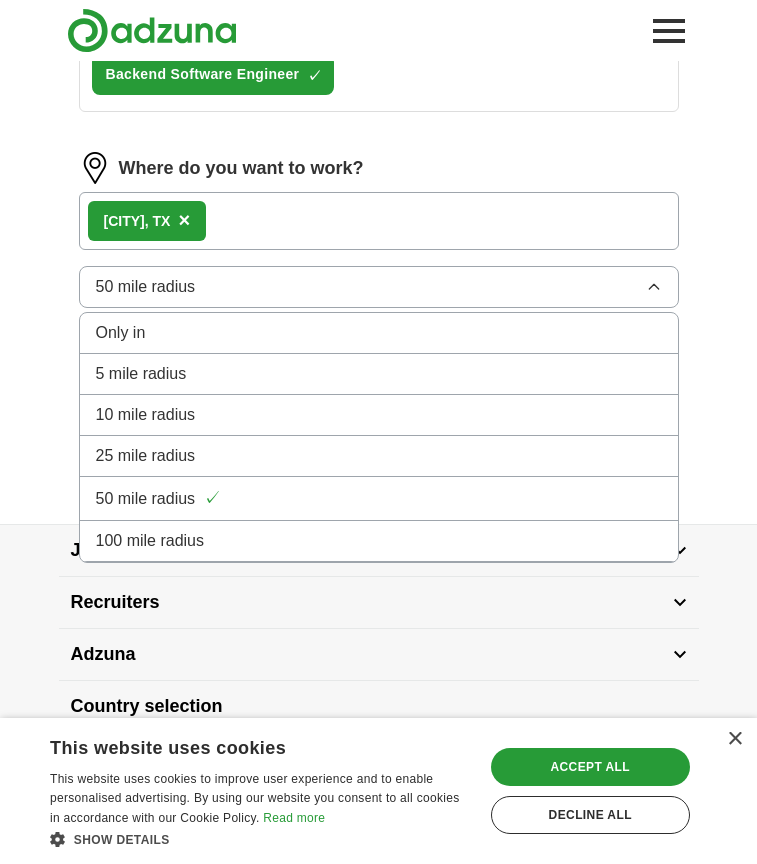 click on "100 mile radius" at bounding box center [150, 541] 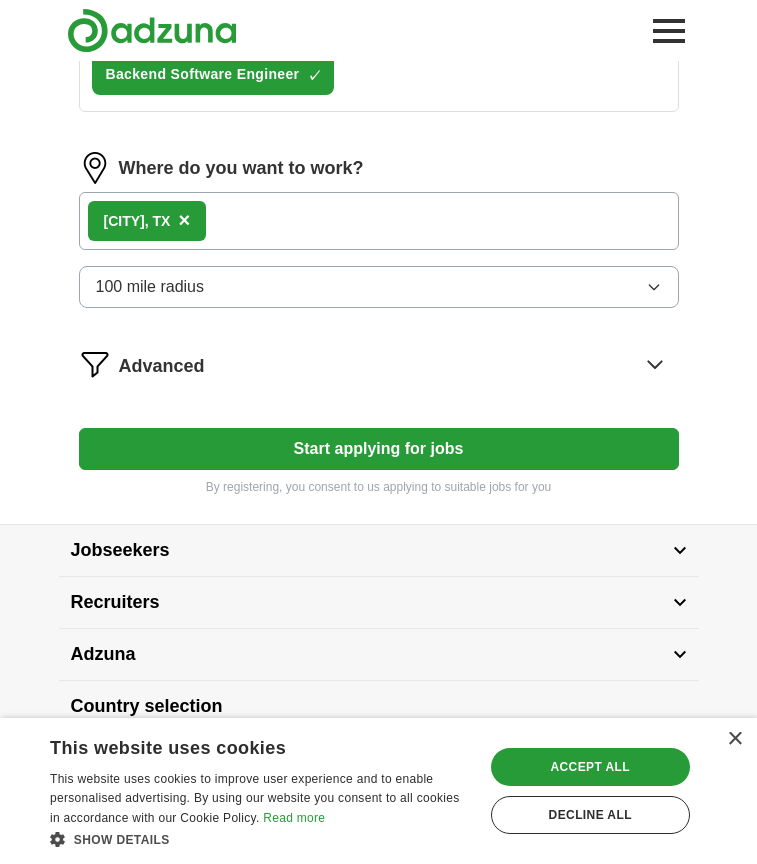 click on "Select a resume [FIRST] [LAST] - [JOB_TITLE] [DATE].pdf [DATE], [TIME] Upload a different  resume By uploading your  resume  you agree to our   T&Cs   and   Privacy Notice . First Name [FIRST] Last Name [LAST] What job are you looking for? Enter or select a minimum of 3 job titles (4-8 recommended) [JOB_TITLE] ✓ × [JOB_TITLE] + [JOB_TITLE] ✓ × [JOB_TITLE] ✓ × [JOB_TITLE] ✓ × [JOB_TITLE] + [JOB_TITLE] + [JOB_TITLE] ✓ × [JOB_TITLE] + [JOB_TITLE] ✓ × [JOB_TITLE] ✓ × [JOB_TITLE] + [JOB_TITLE] ✓ × [JOB_TITLE] ✓ × Where do you want to work? [CITY], [STATE] × 100 mile radius Advanced Start applying for jobs By registering, you consent to us applying to suitable jobs for you" at bounding box center [379, -113] 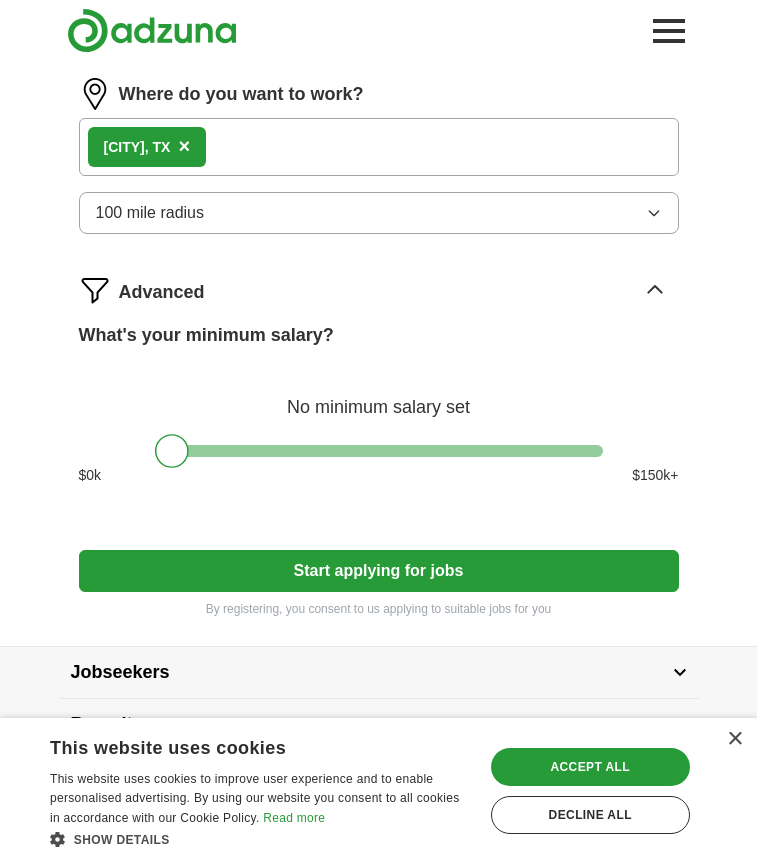 scroll, scrollTop: 1124, scrollLeft: 0, axis: vertical 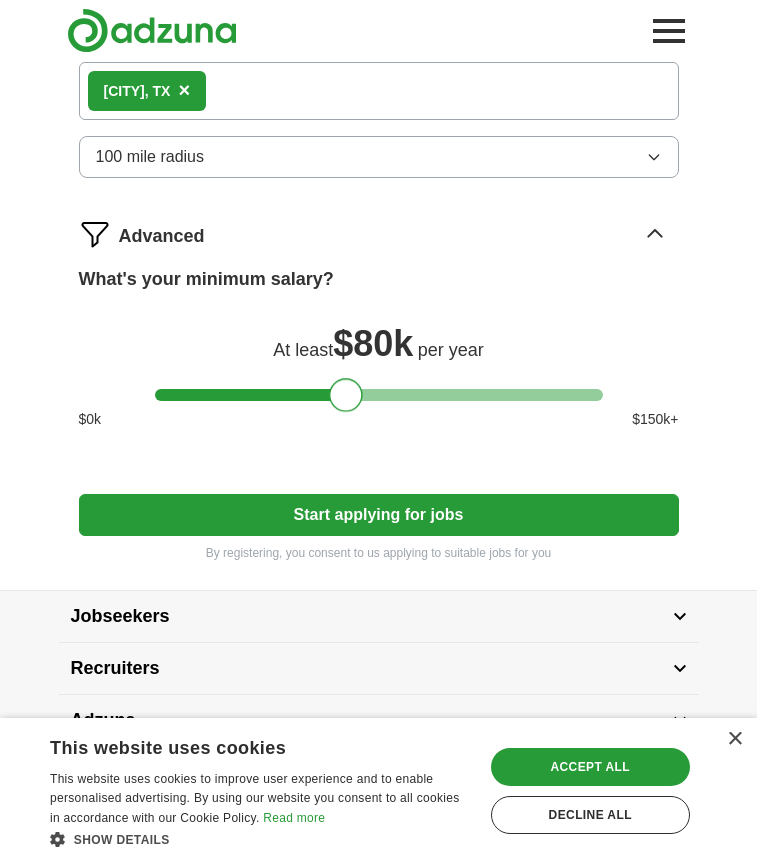 drag, startPoint x: 180, startPoint y: 397, endPoint x: 356, endPoint y: 416, distance: 177.0226 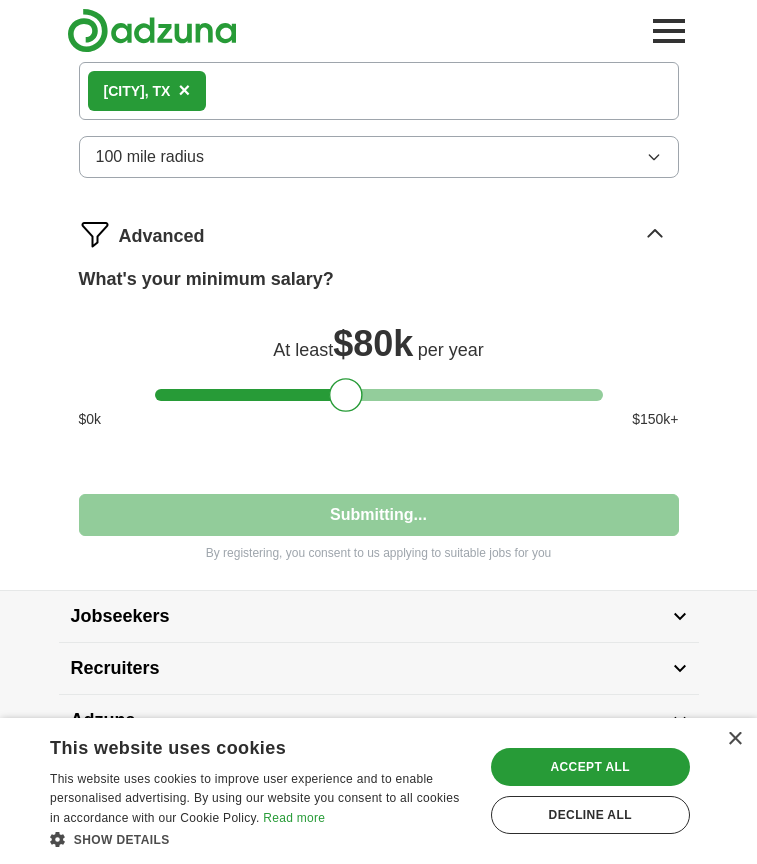 select on "**" 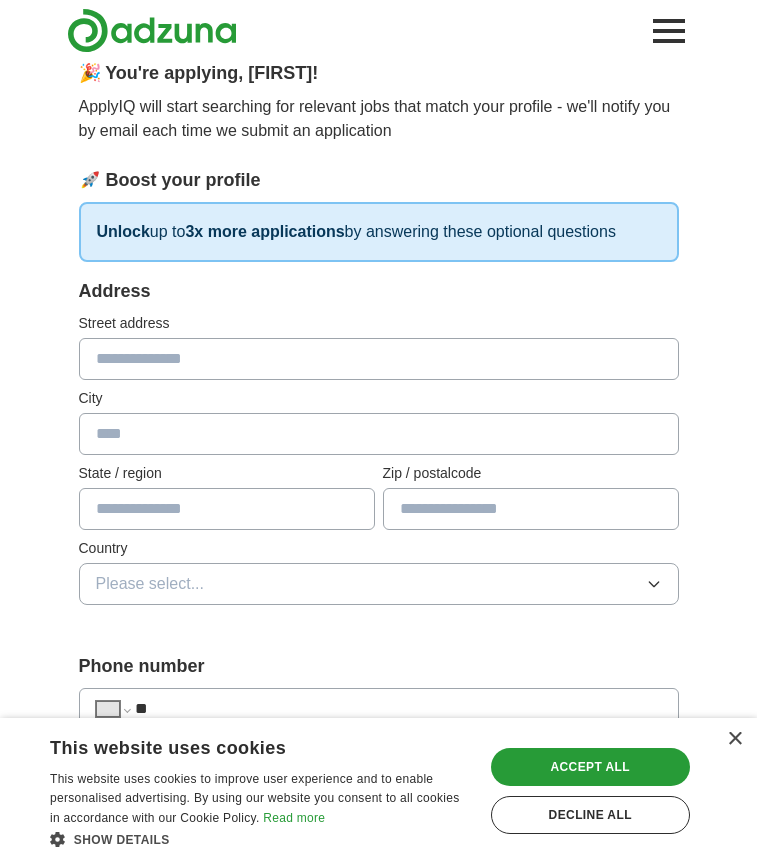 scroll, scrollTop: 136, scrollLeft: 0, axis: vertical 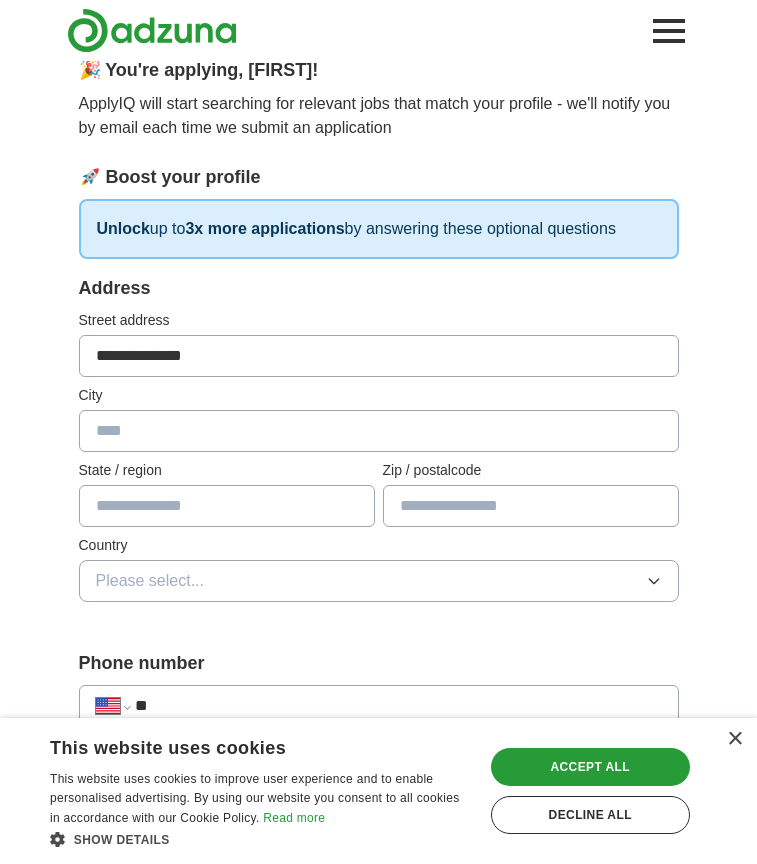 type on "**********" 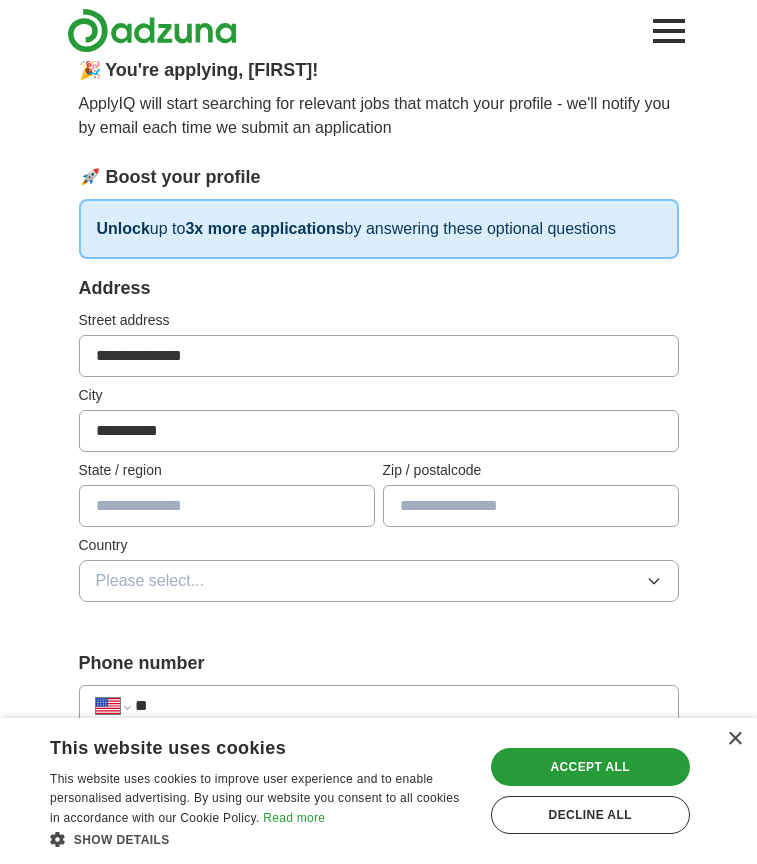 type on "**********" 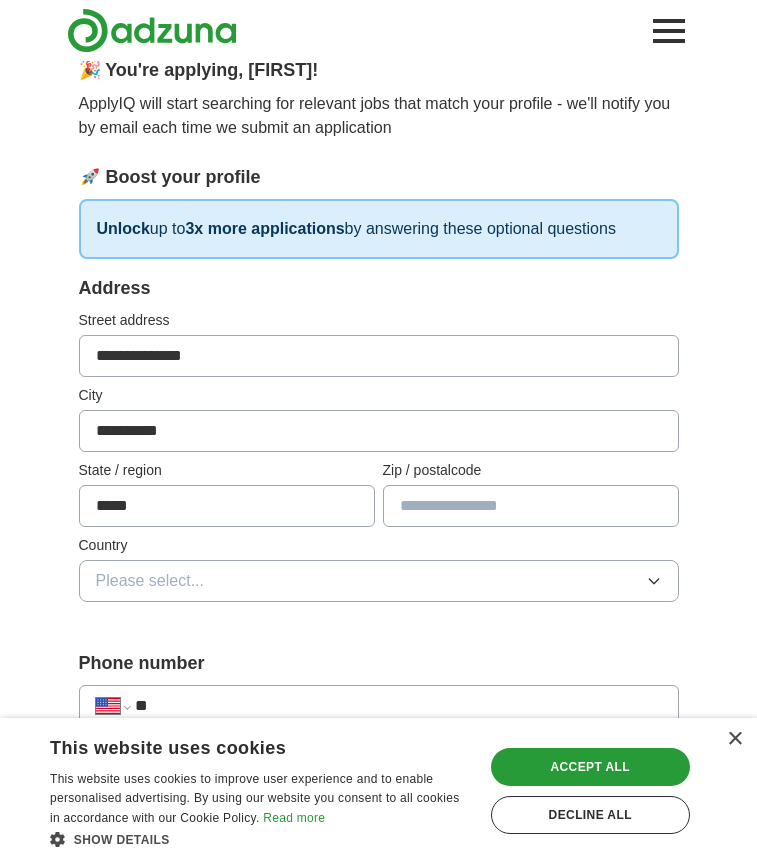 type on "*****" 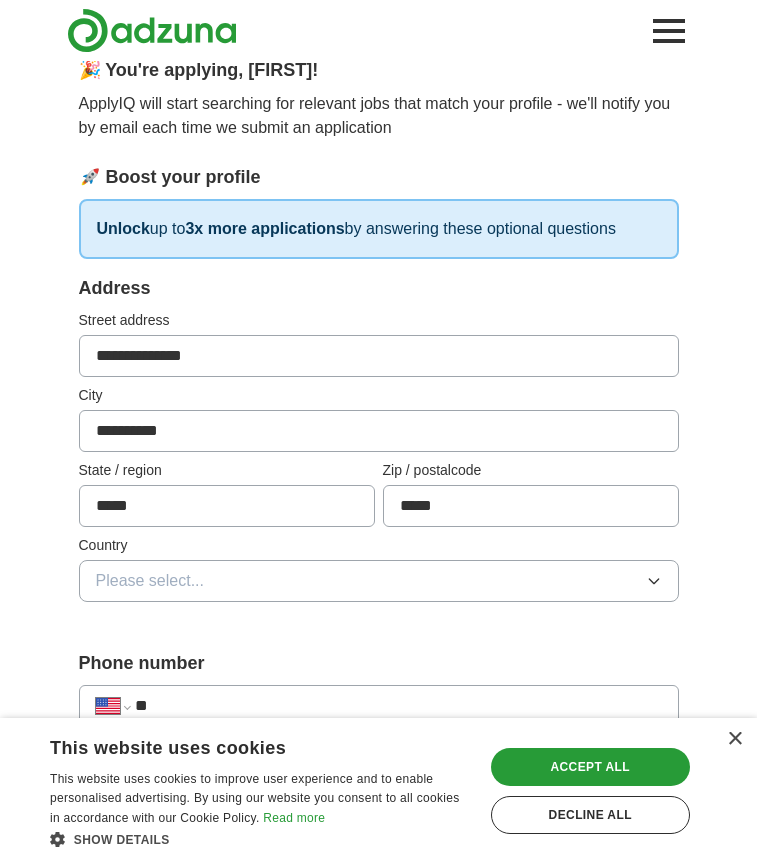 type on "*****" 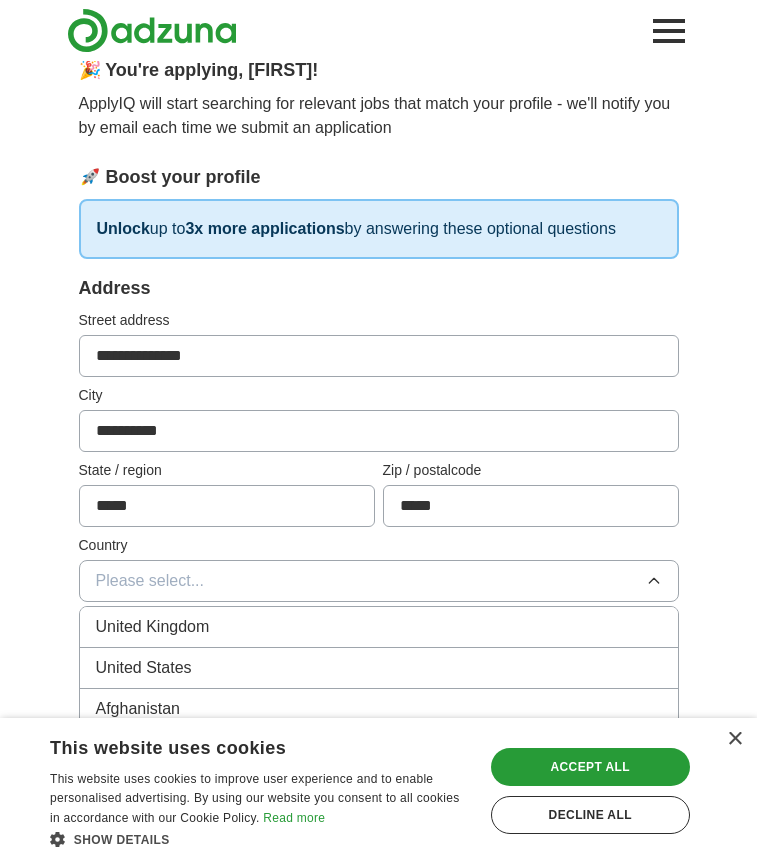 click on "United States" at bounding box center (379, 668) 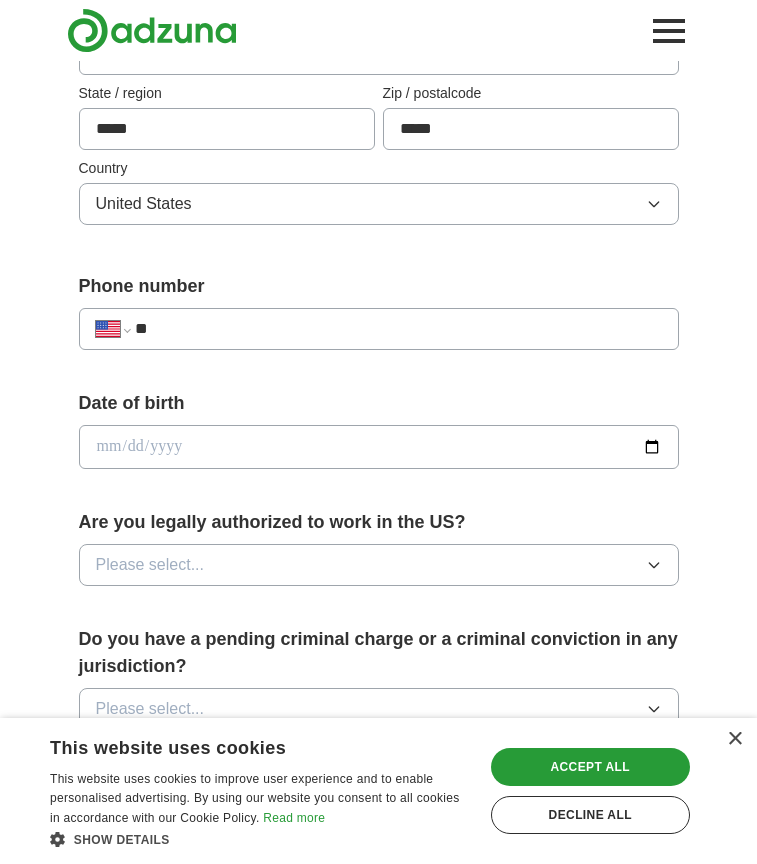 scroll, scrollTop: 539, scrollLeft: 0, axis: vertical 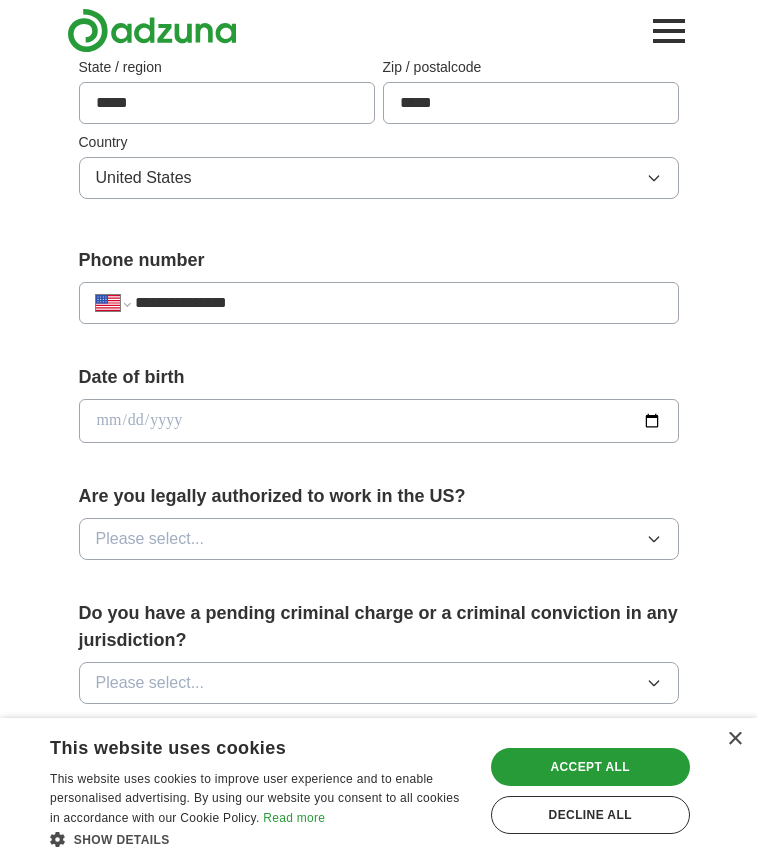 type on "**********" 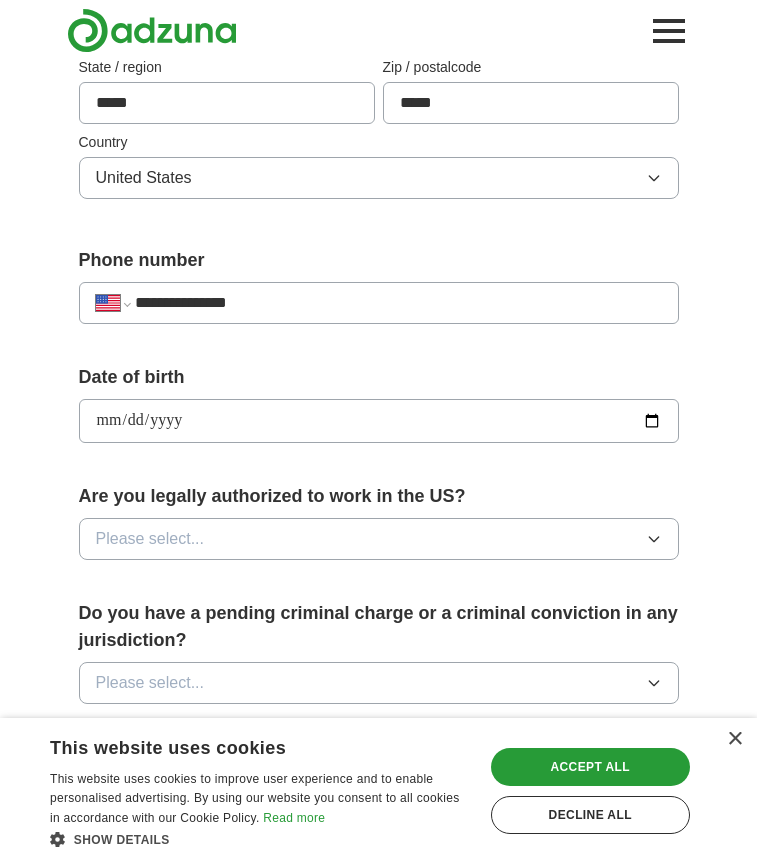 type on "**********" 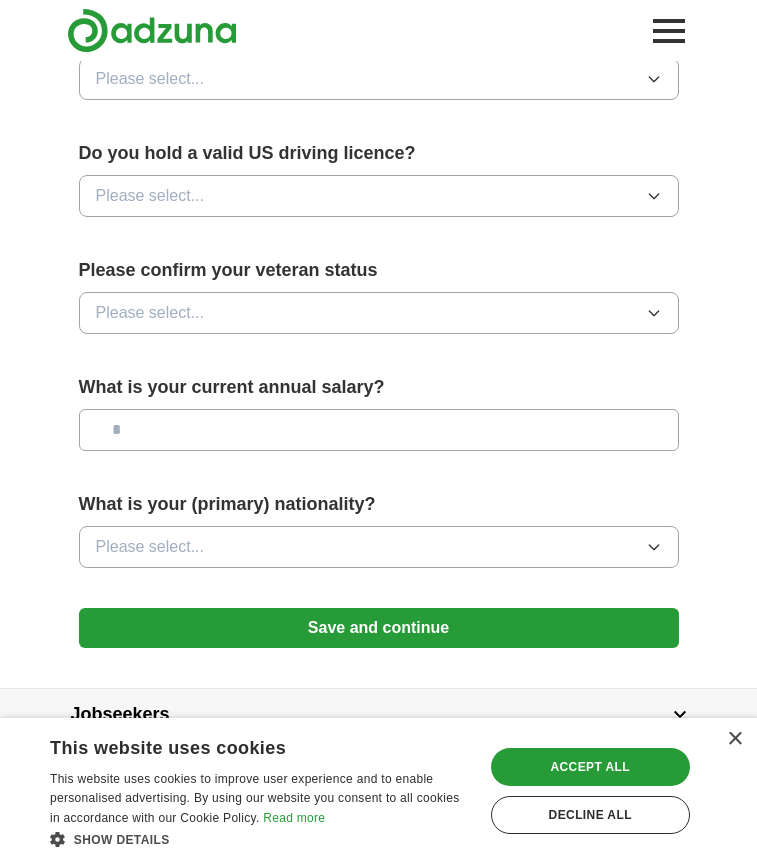 click on "Please select..." at bounding box center [379, 196] 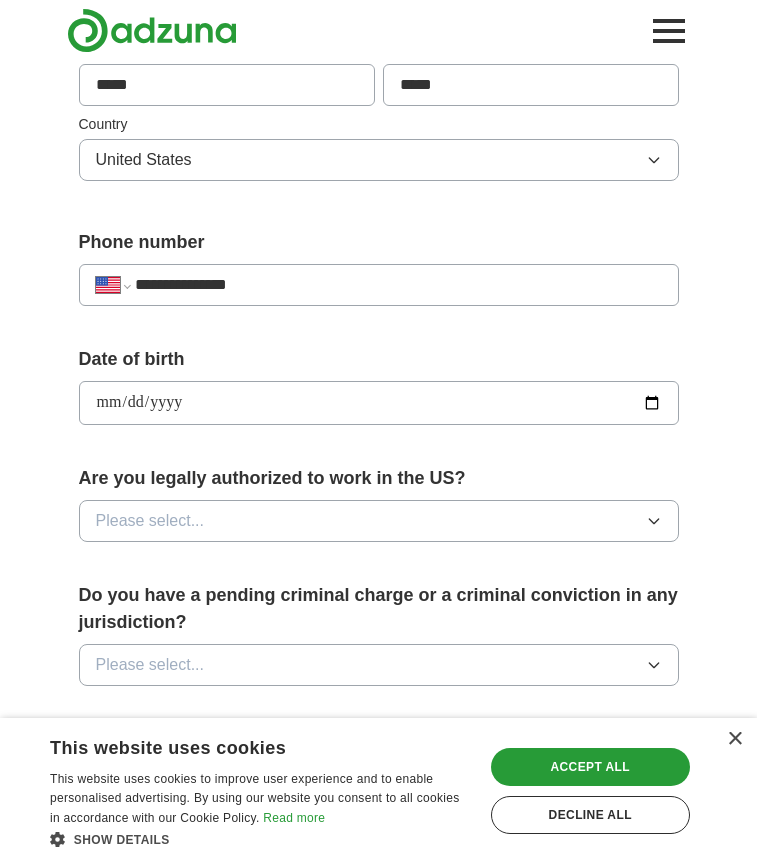 scroll, scrollTop: 639, scrollLeft: 0, axis: vertical 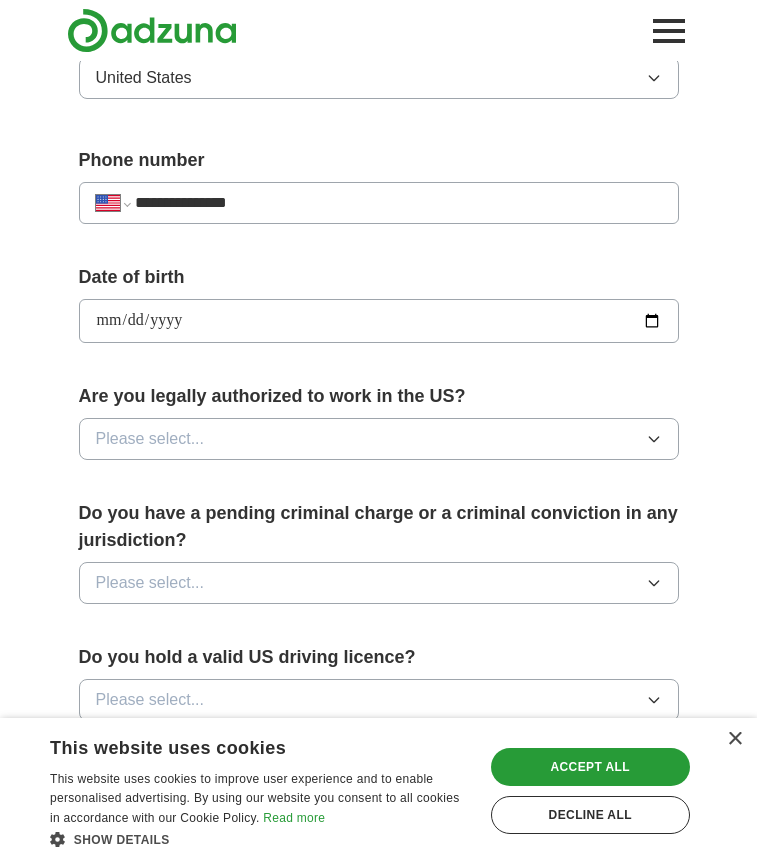 click on "Please select..." at bounding box center [379, 439] 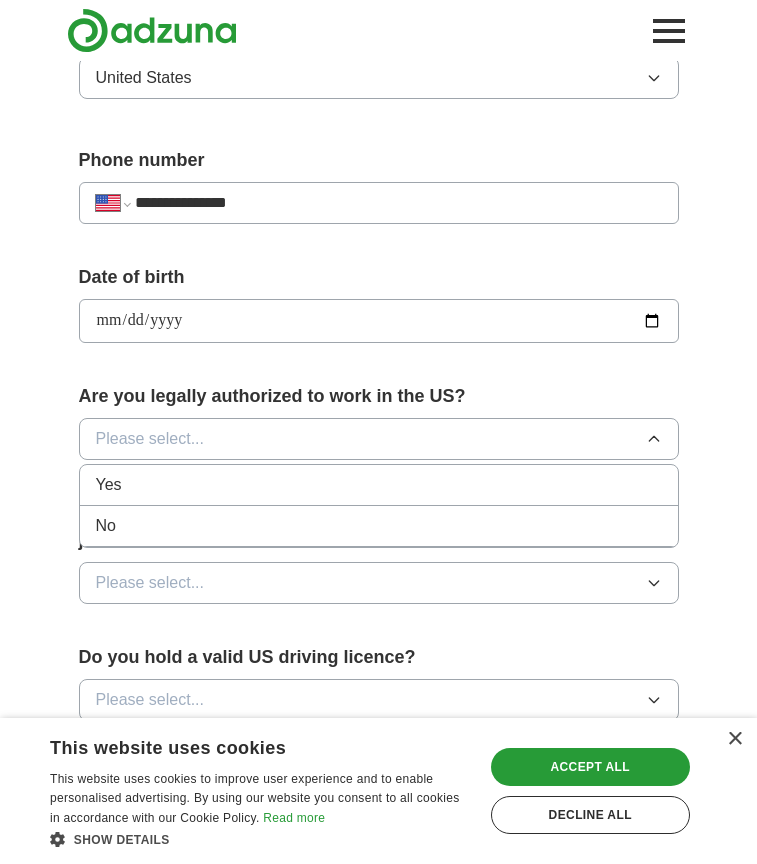 click on "Yes" at bounding box center [379, 485] 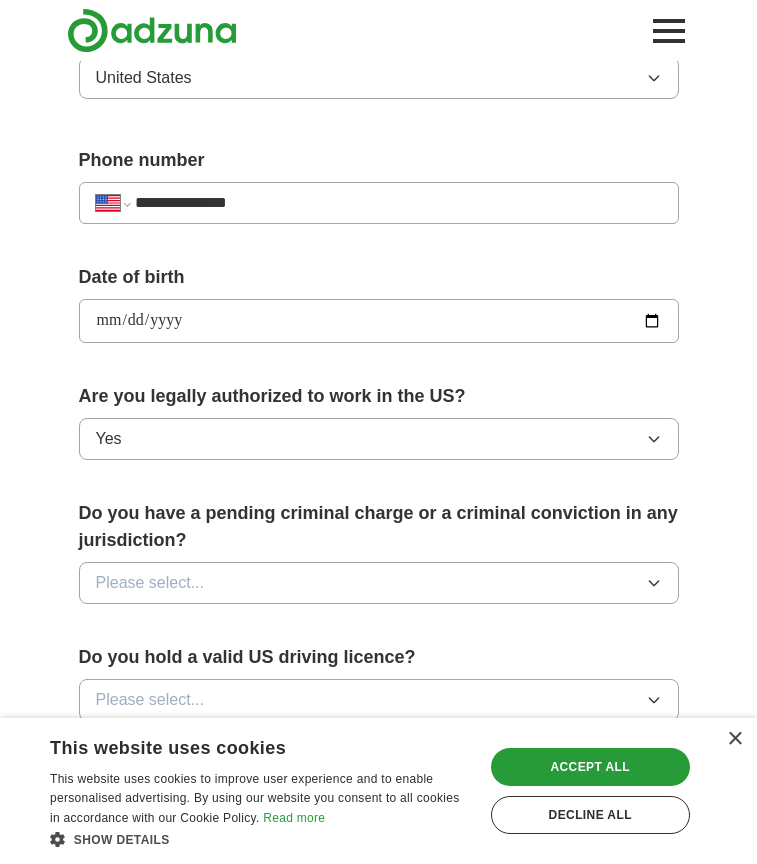 click on "Please select..." at bounding box center [379, 583] 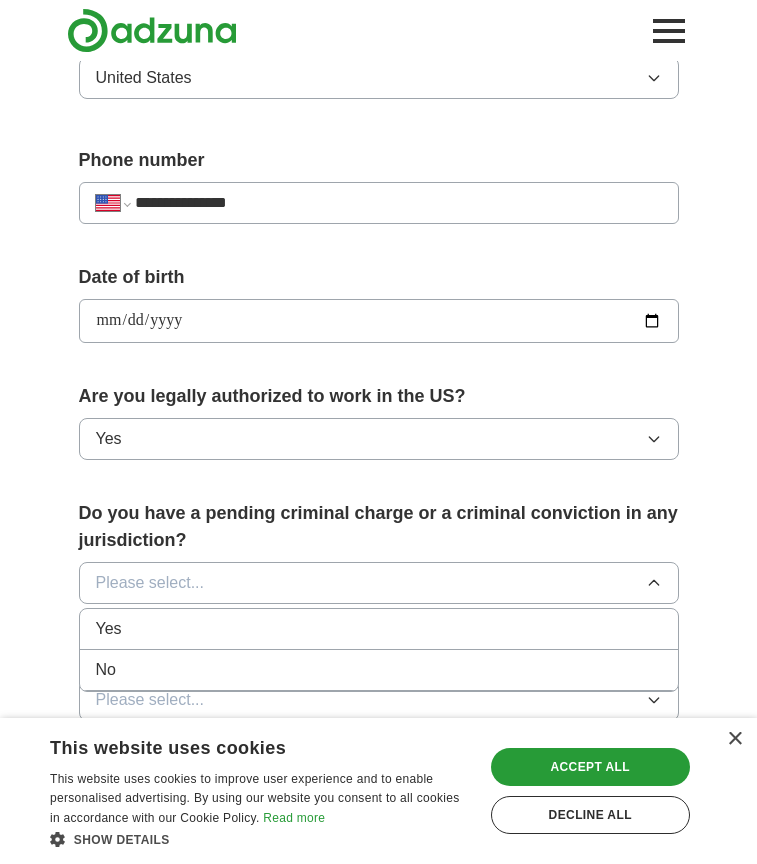 click on "No" at bounding box center [379, 670] 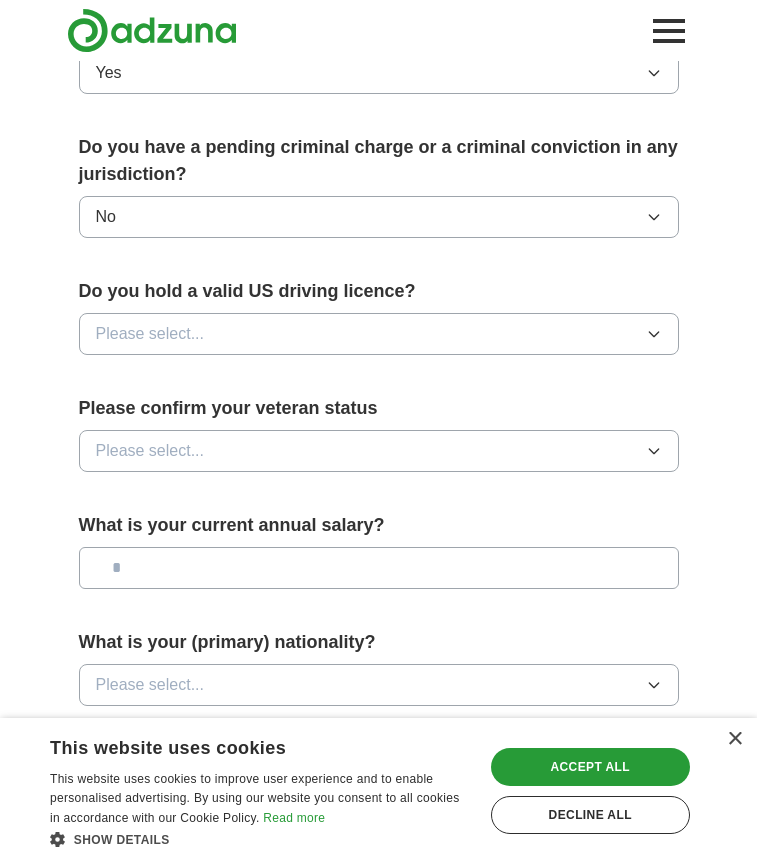 scroll, scrollTop: 1012, scrollLeft: 0, axis: vertical 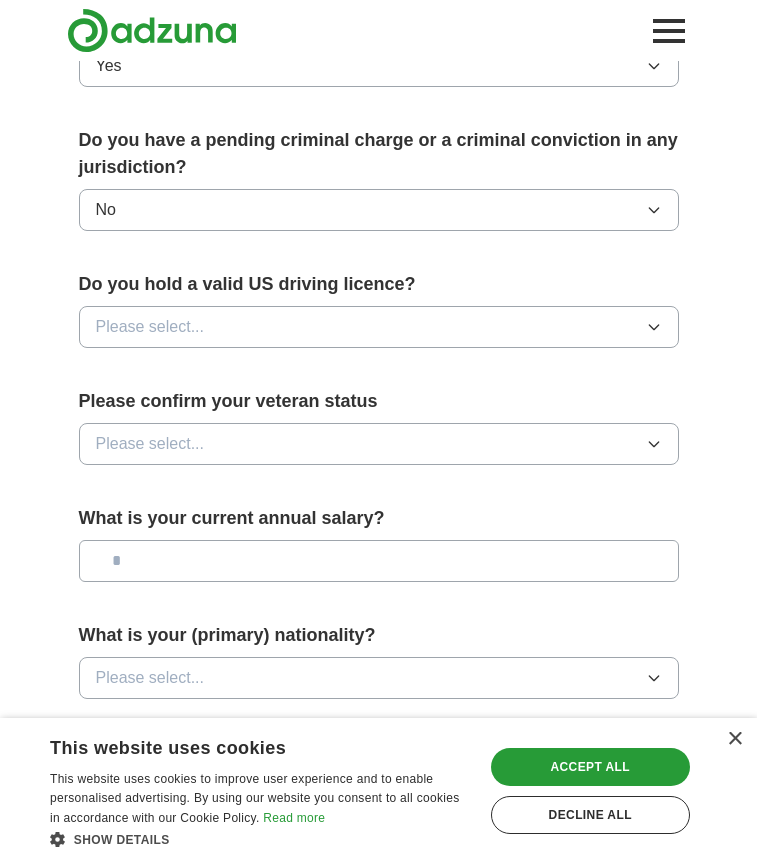click on "Please select..." at bounding box center (379, 327) 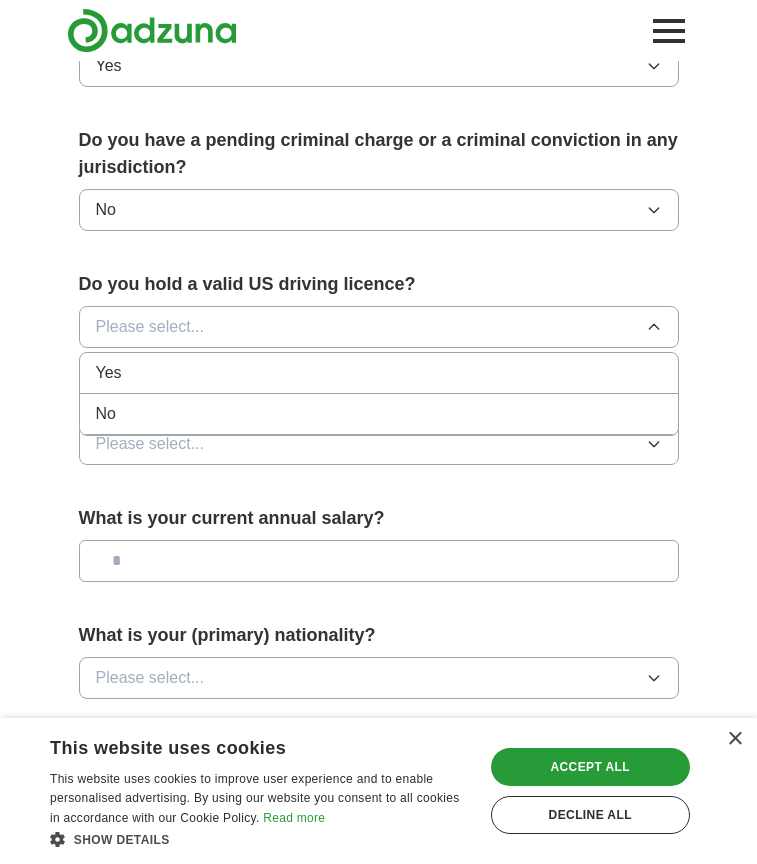 click on "Yes" at bounding box center (379, 373) 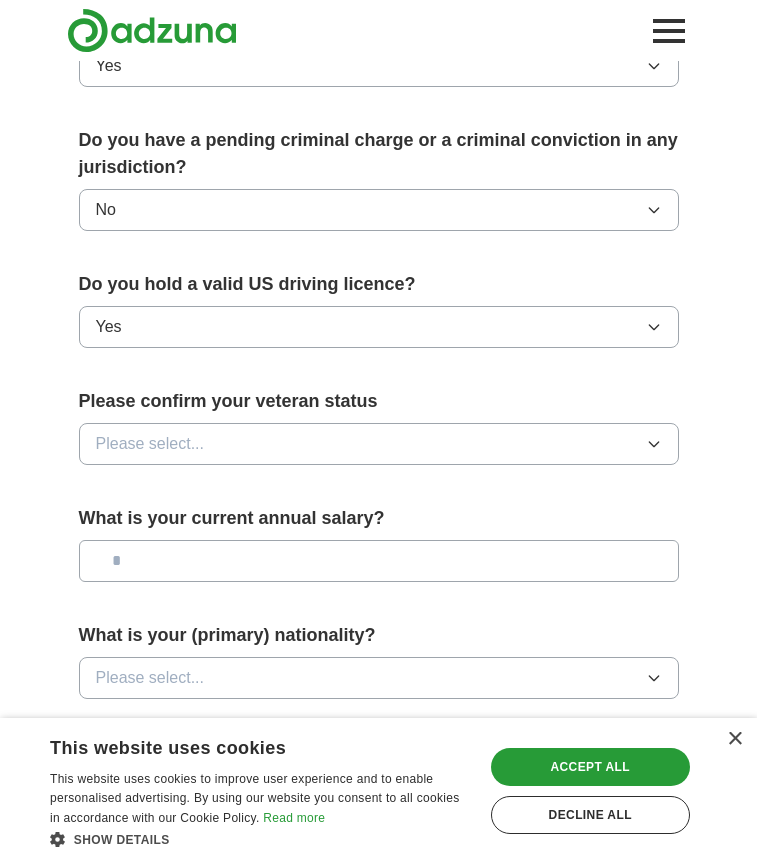 click on "Please select..." at bounding box center [379, 444] 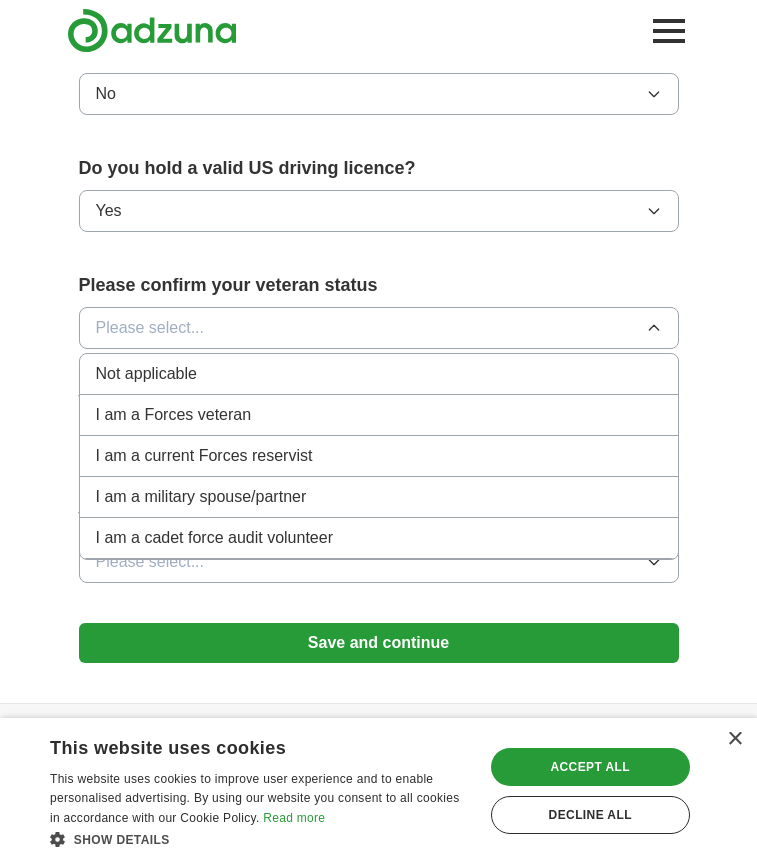 scroll, scrollTop: 1203, scrollLeft: 0, axis: vertical 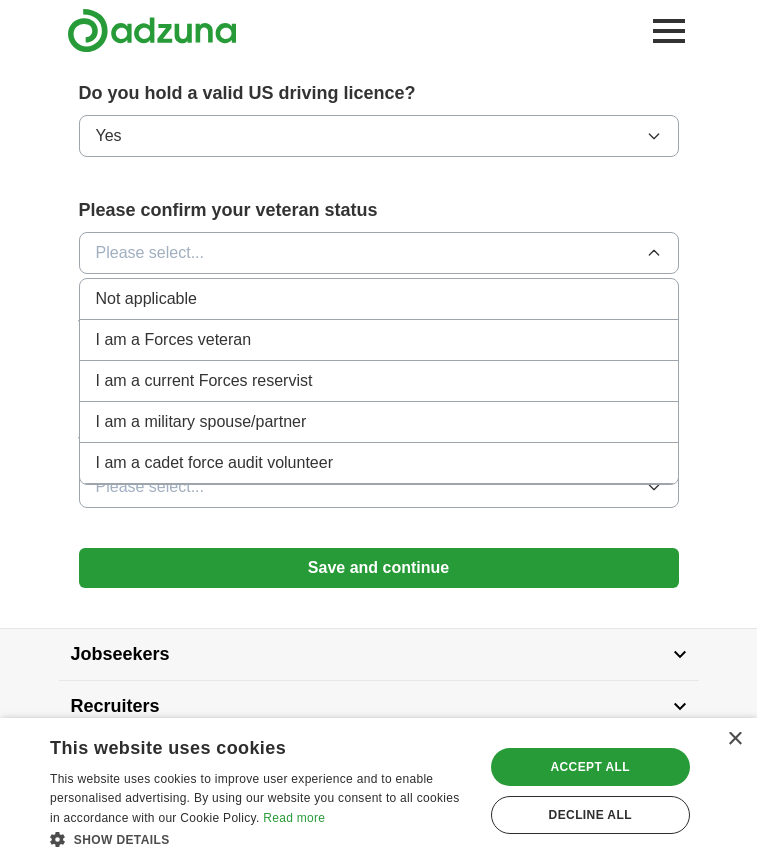 click on "Not applicable" at bounding box center (379, 299) 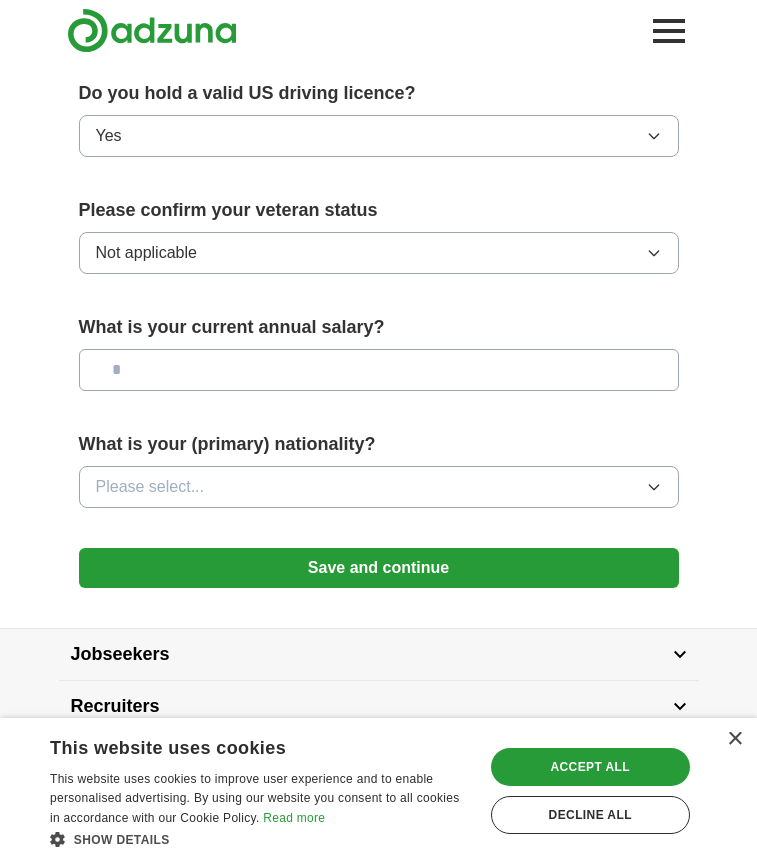 click at bounding box center (379, 370) 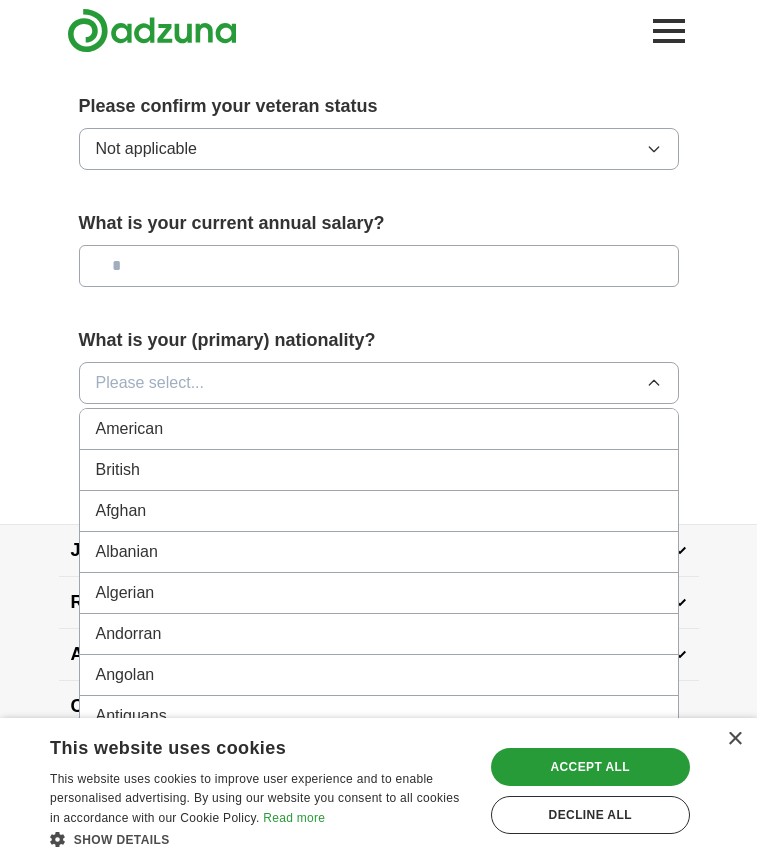 scroll, scrollTop: 1309, scrollLeft: 0, axis: vertical 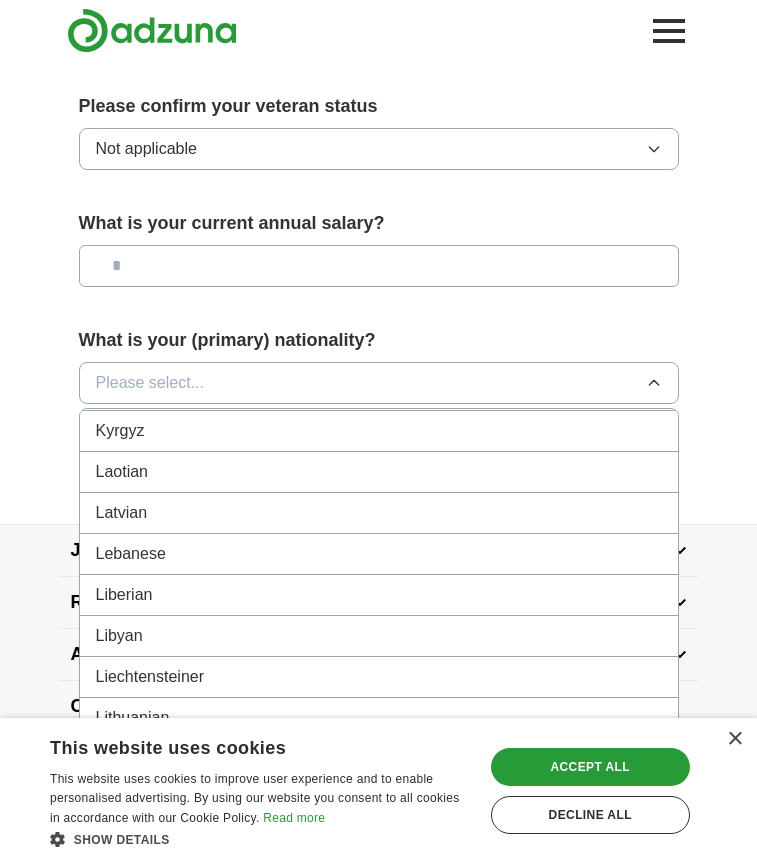 click on "Please select..." at bounding box center (379, 383) 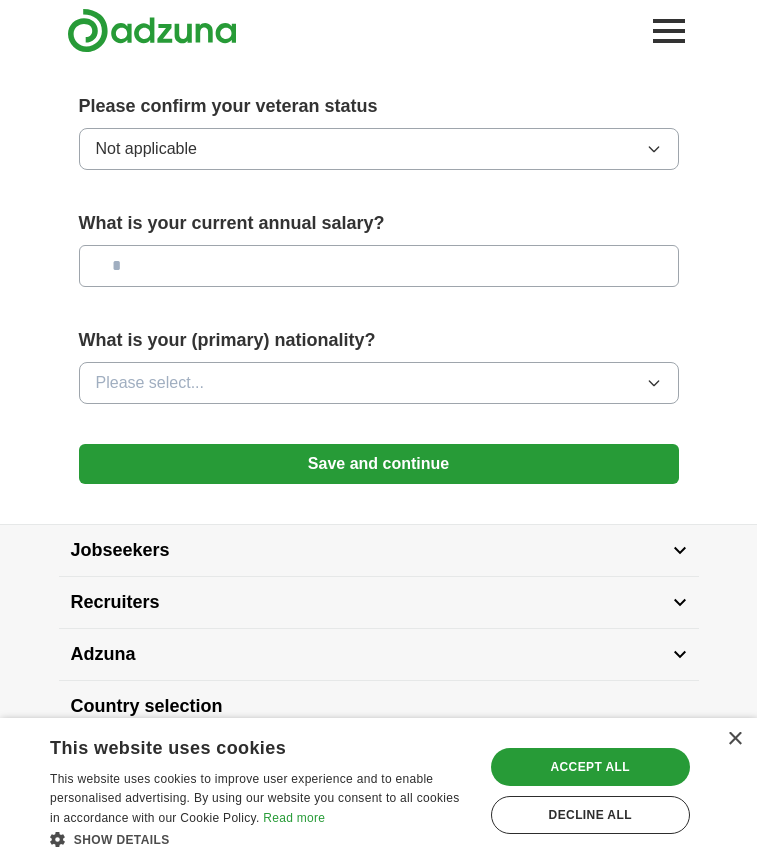 click on "Please select..." at bounding box center [379, 383] 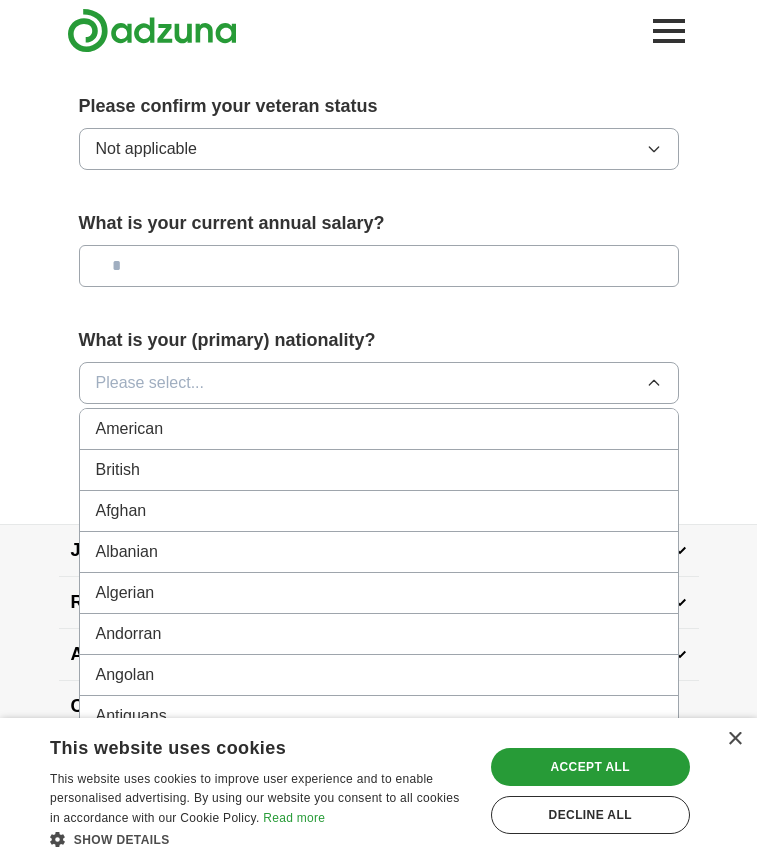 click on "American" at bounding box center (379, 429) 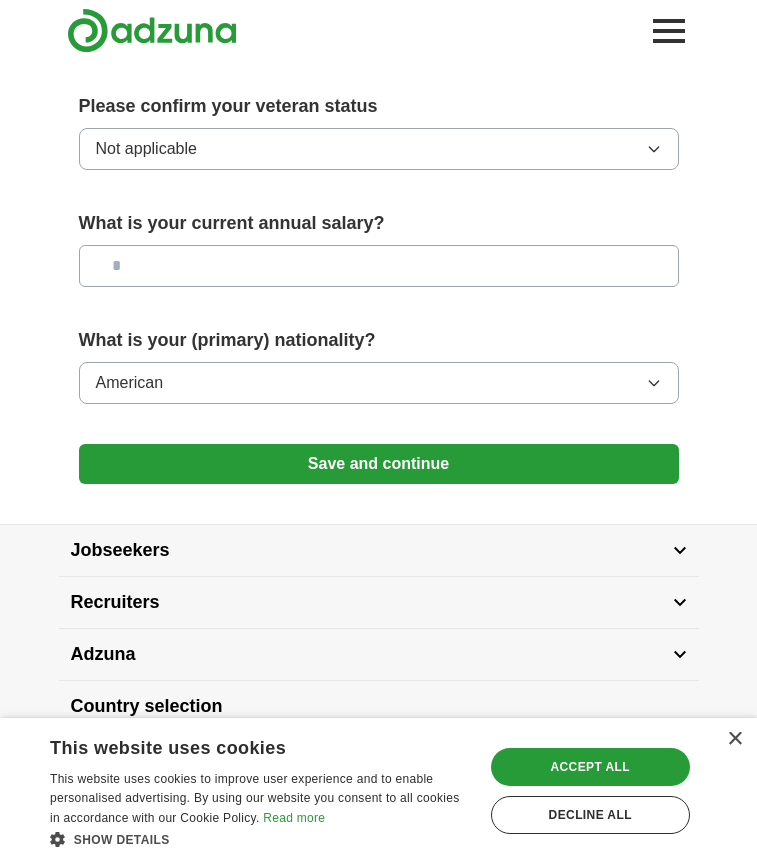 click on "Save and continue" at bounding box center [379, 464] 